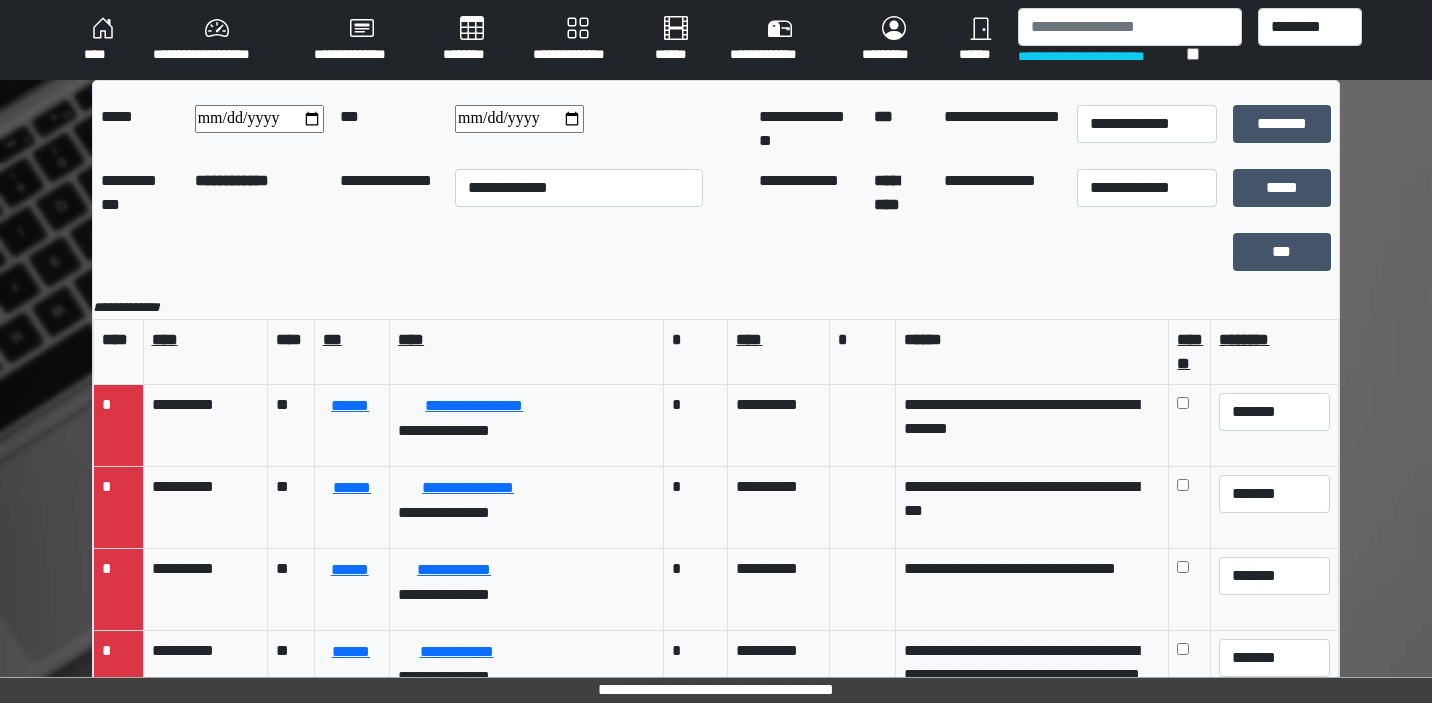 scroll, scrollTop: 0, scrollLeft: 0, axis: both 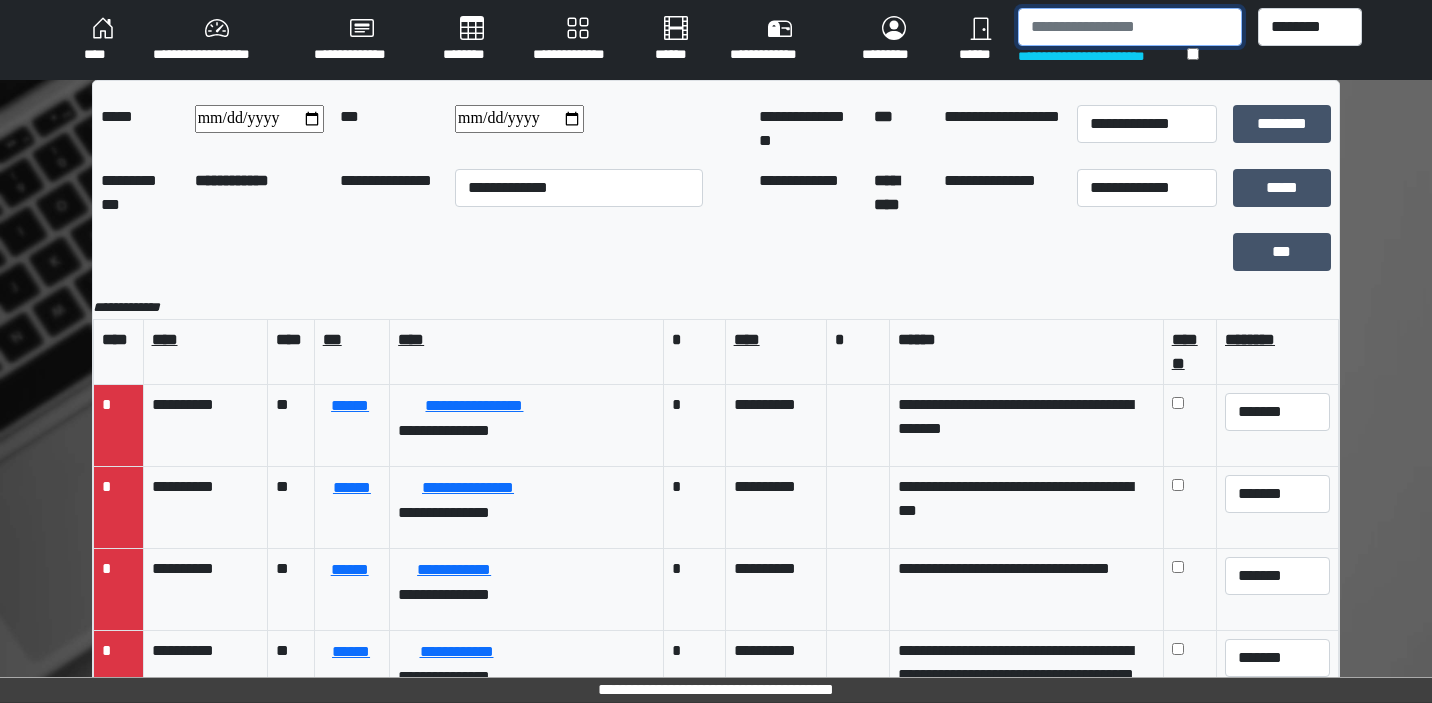 click at bounding box center [1129, 27] 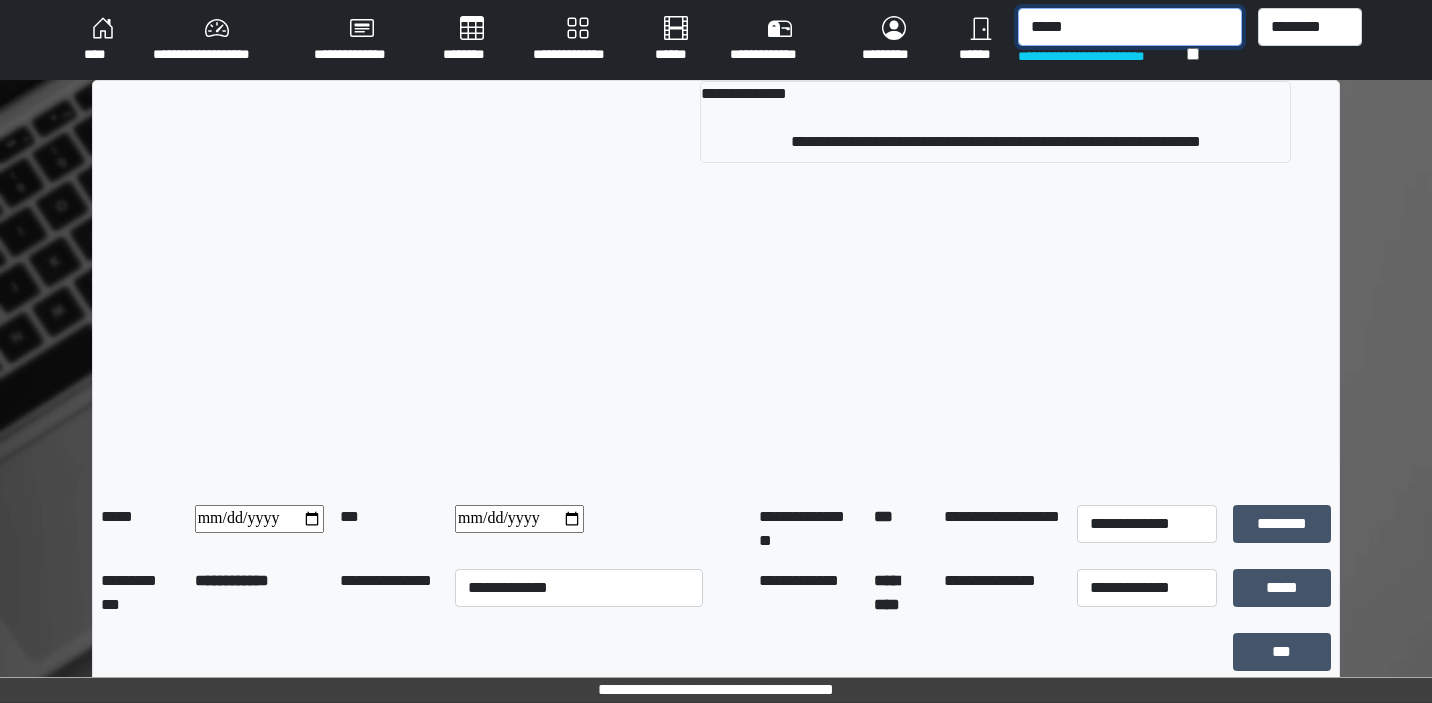 type on "******" 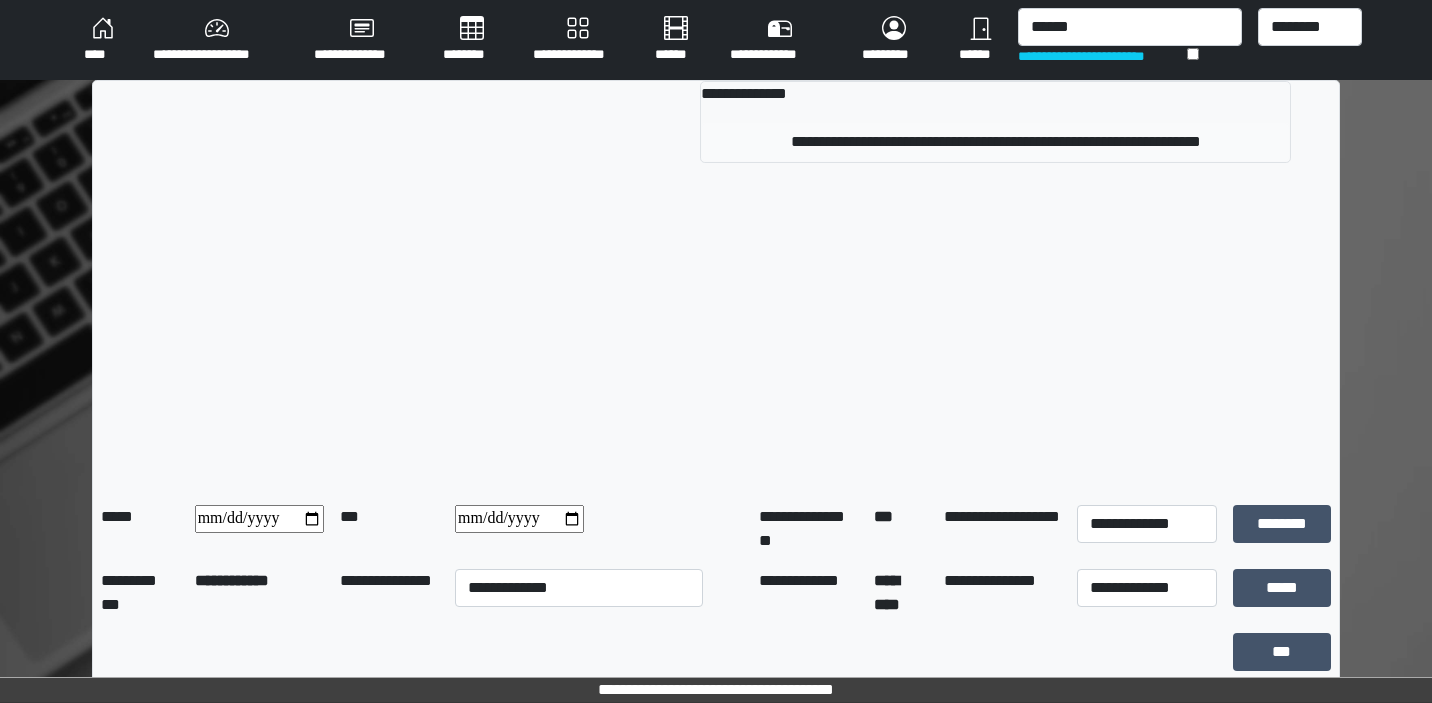 drag, startPoint x: 813, startPoint y: 48, endPoint x: 753, endPoint y: 135, distance: 105.68349 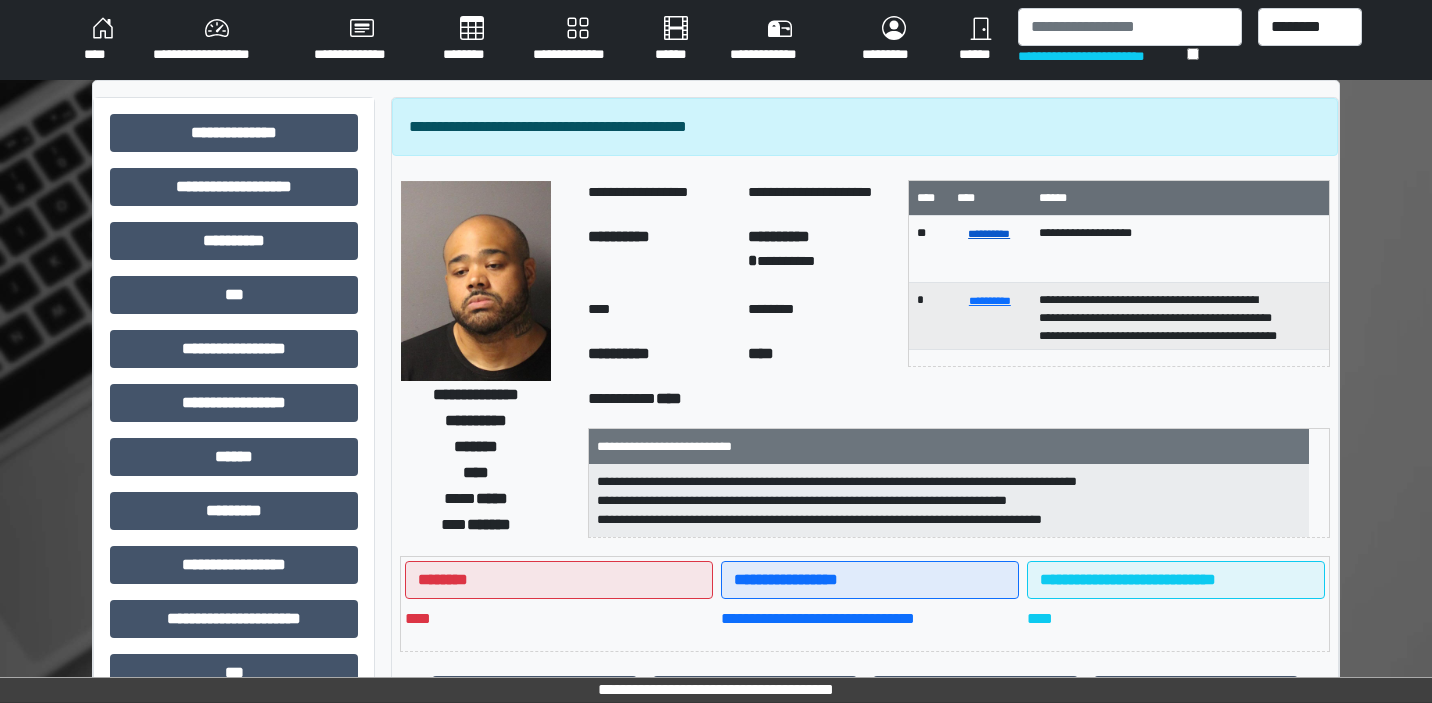 click on "**********" at bounding box center (989, 233) 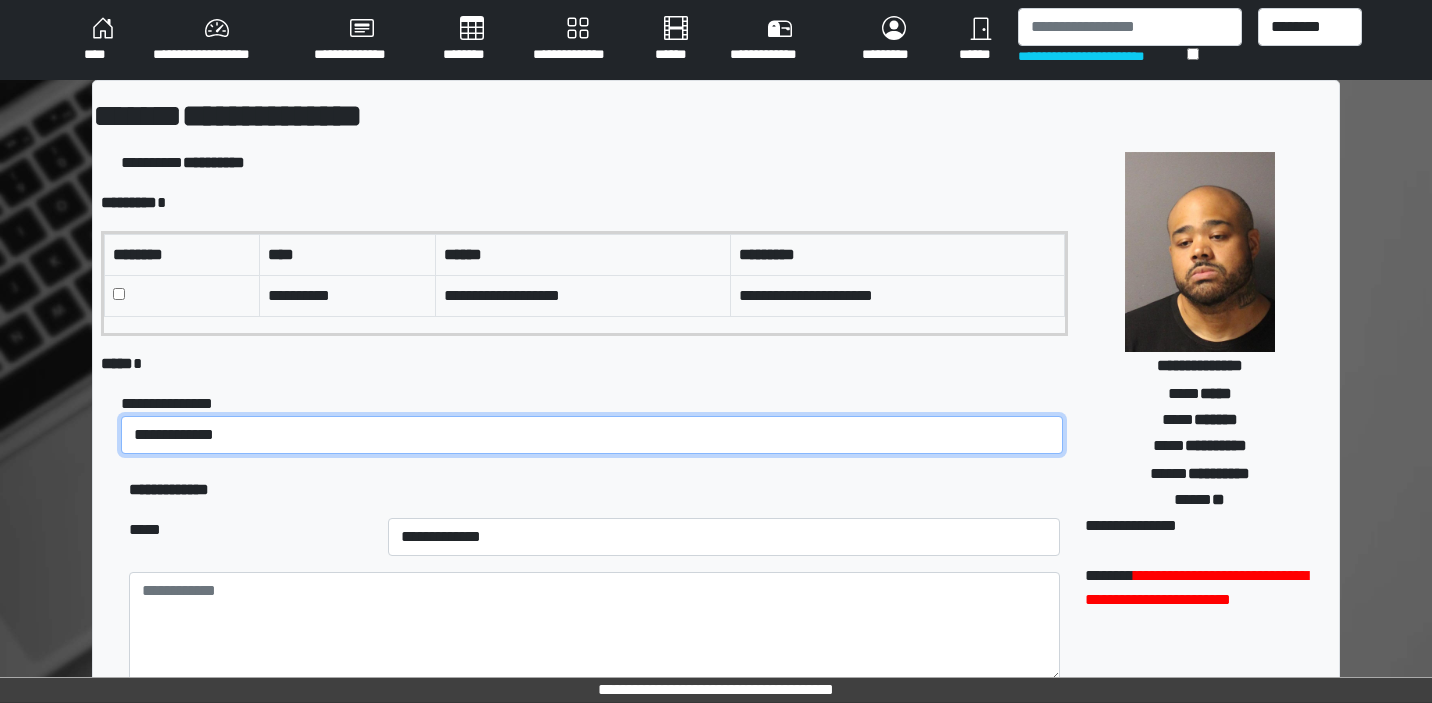 select on "*" 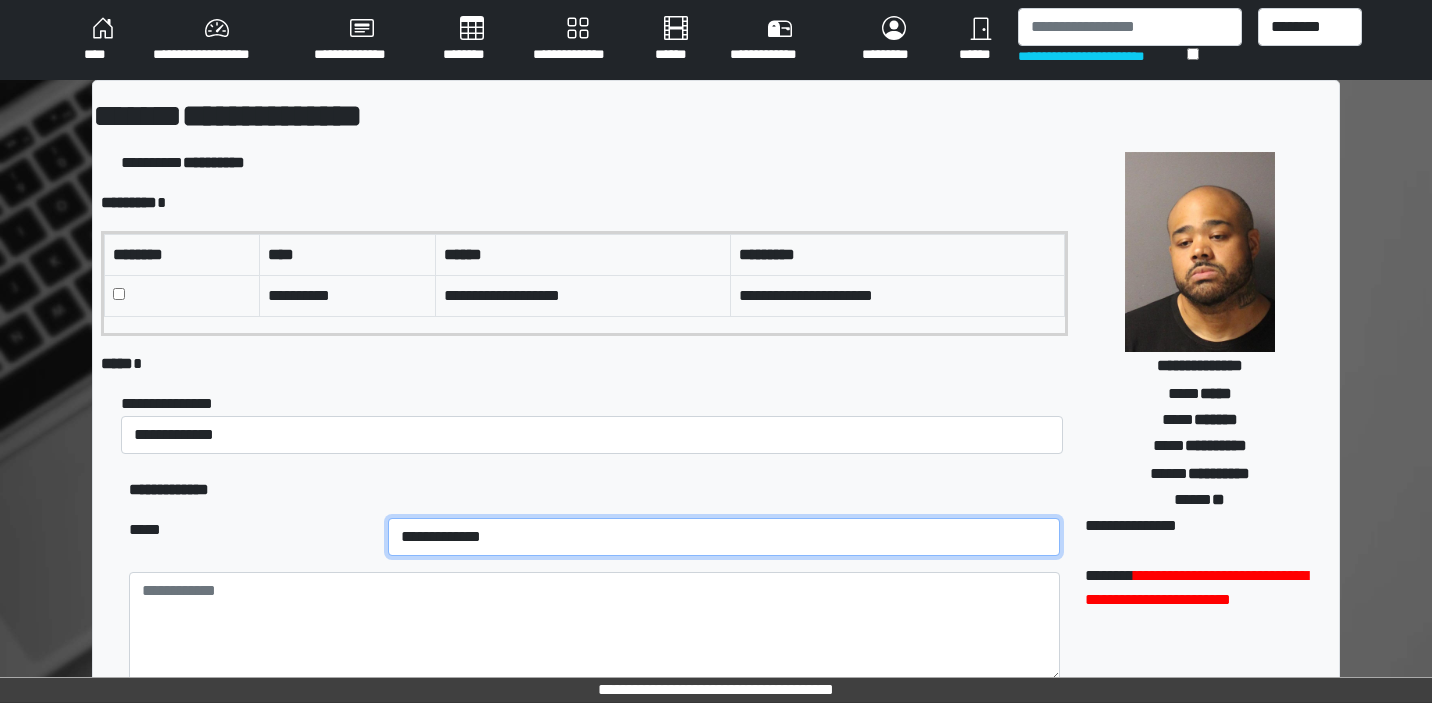select on "**" 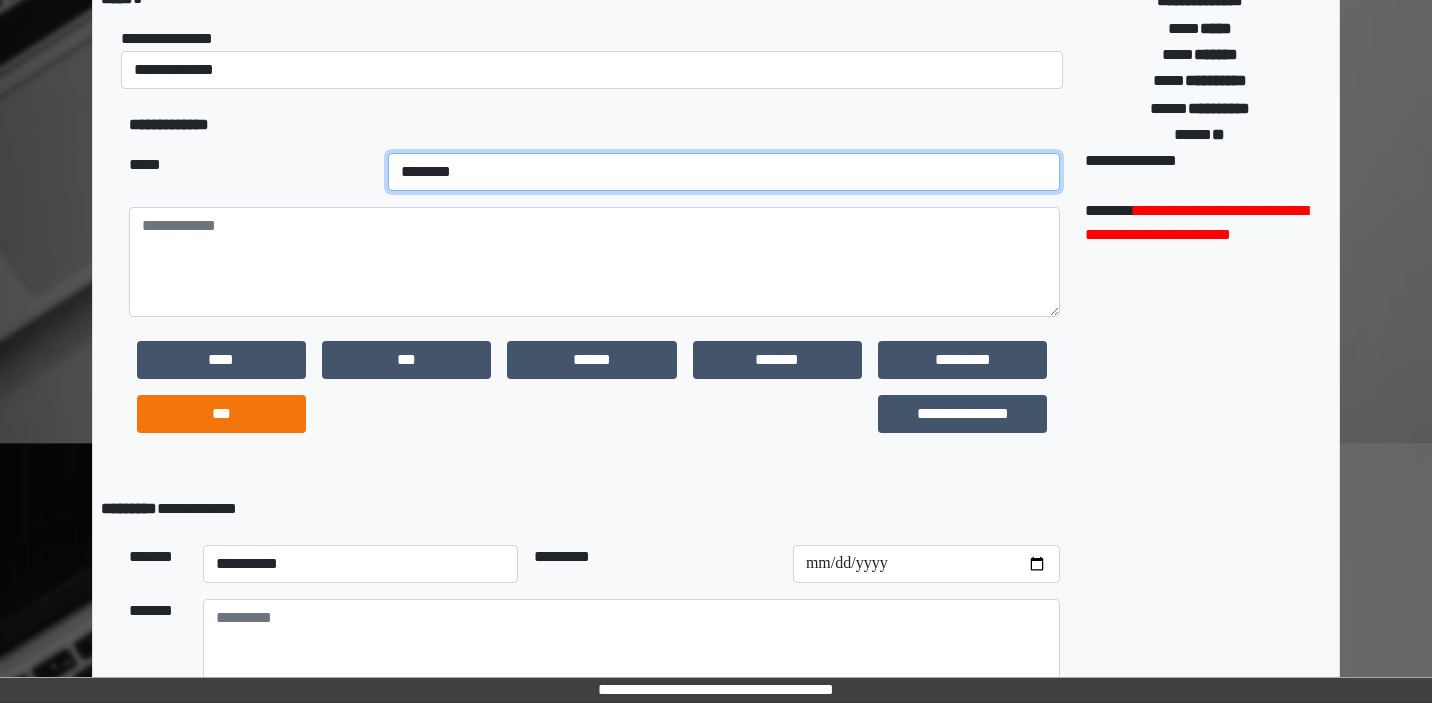 scroll, scrollTop: 373, scrollLeft: 0, axis: vertical 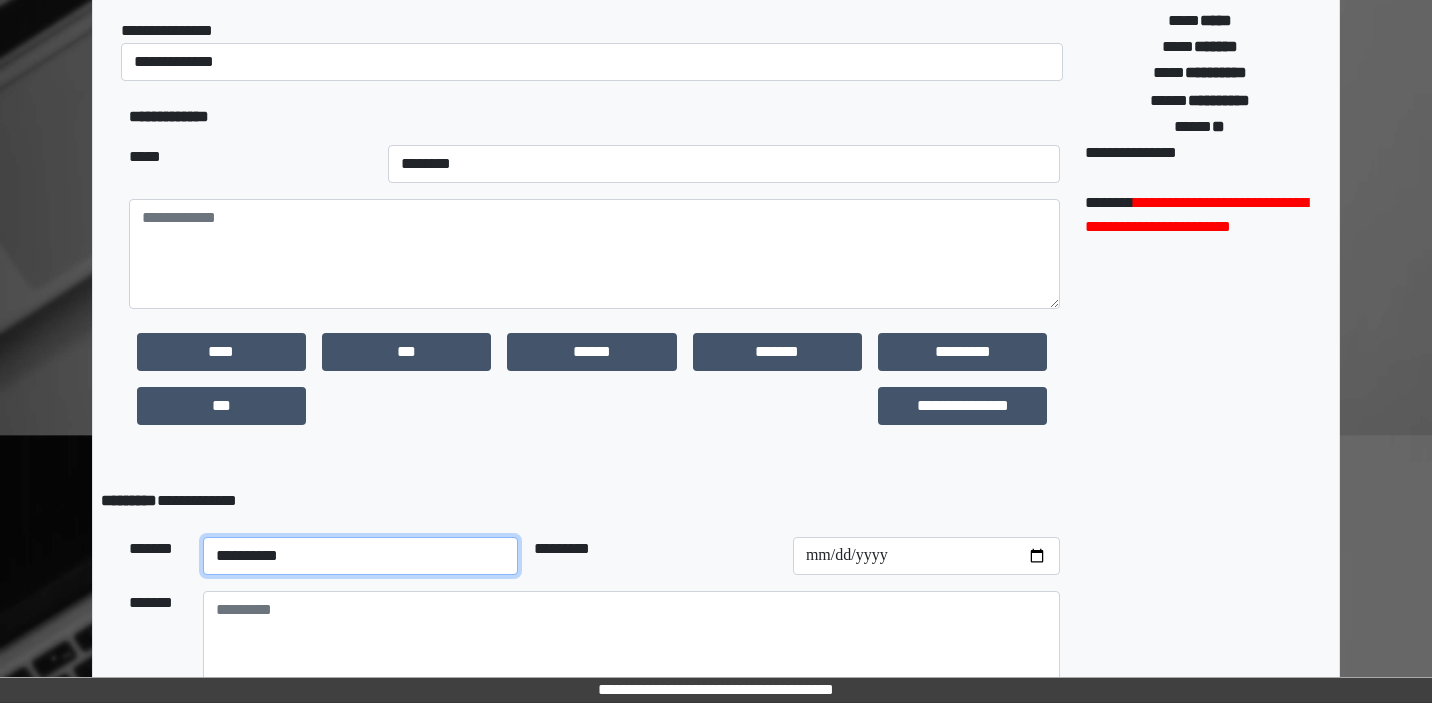 select on "**" 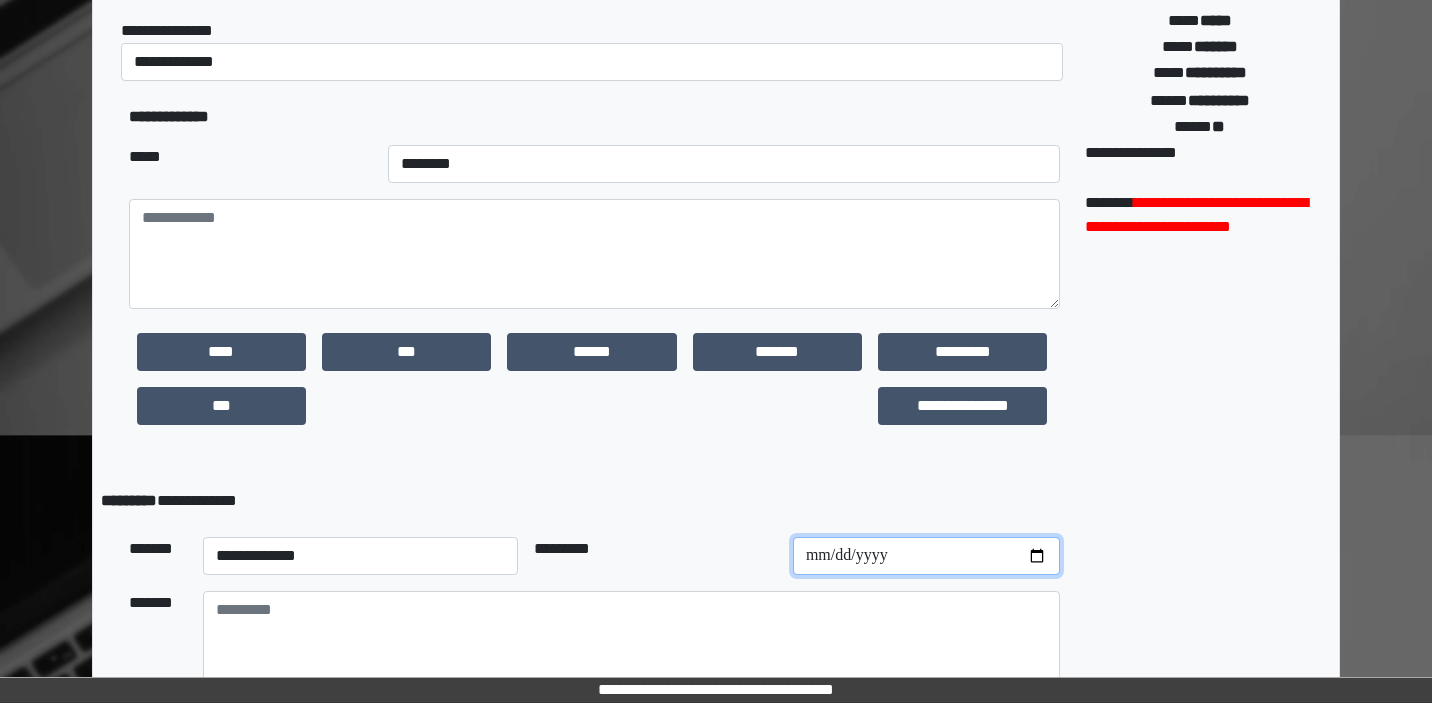 click at bounding box center [926, 556] 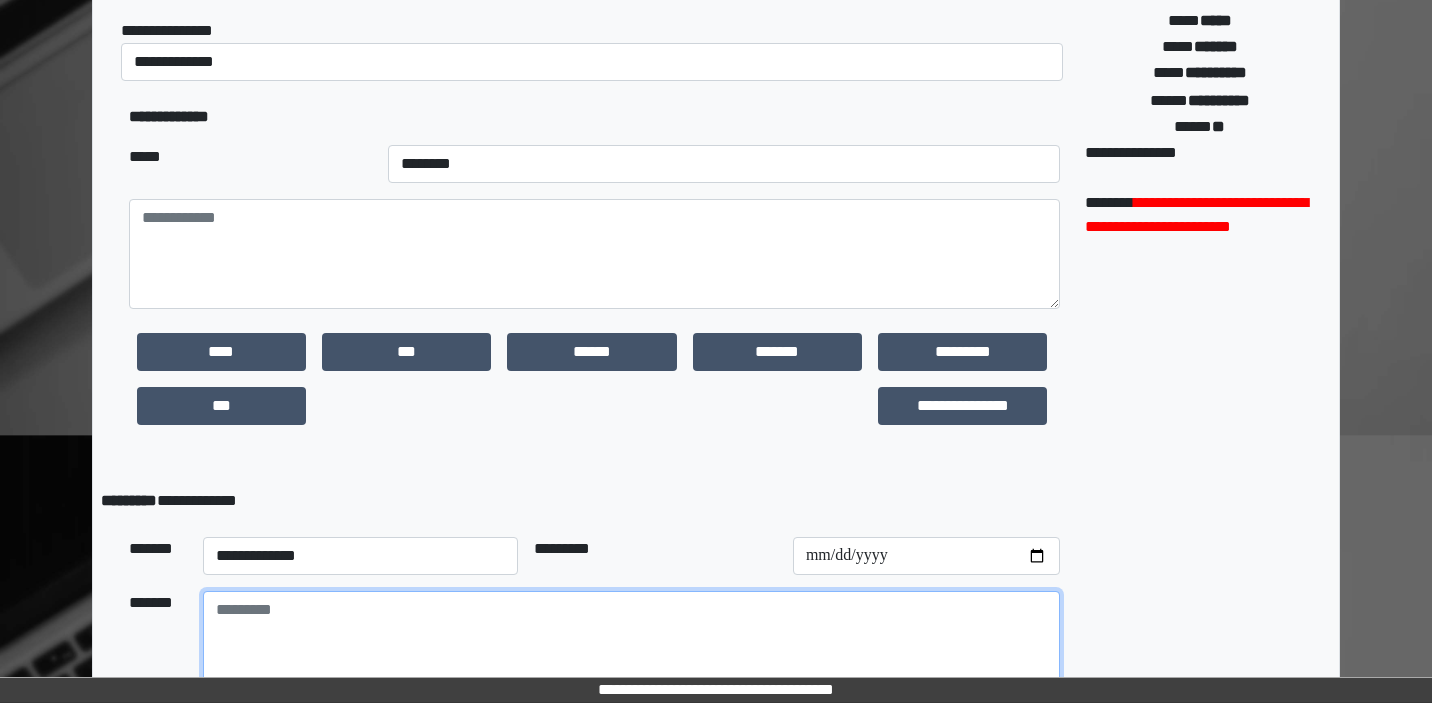 click at bounding box center (631, 646) 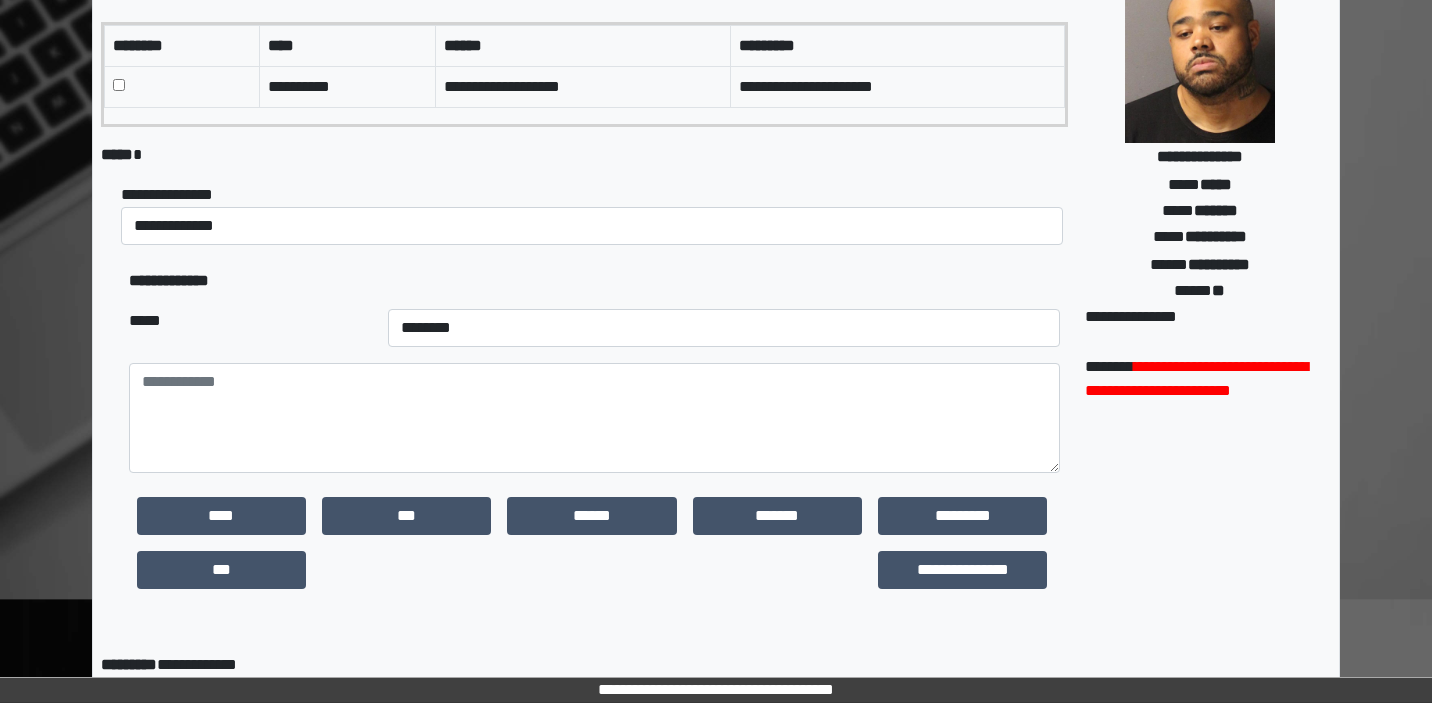 scroll, scrollTop: 194, scrollLeft: 0, axis: vertical 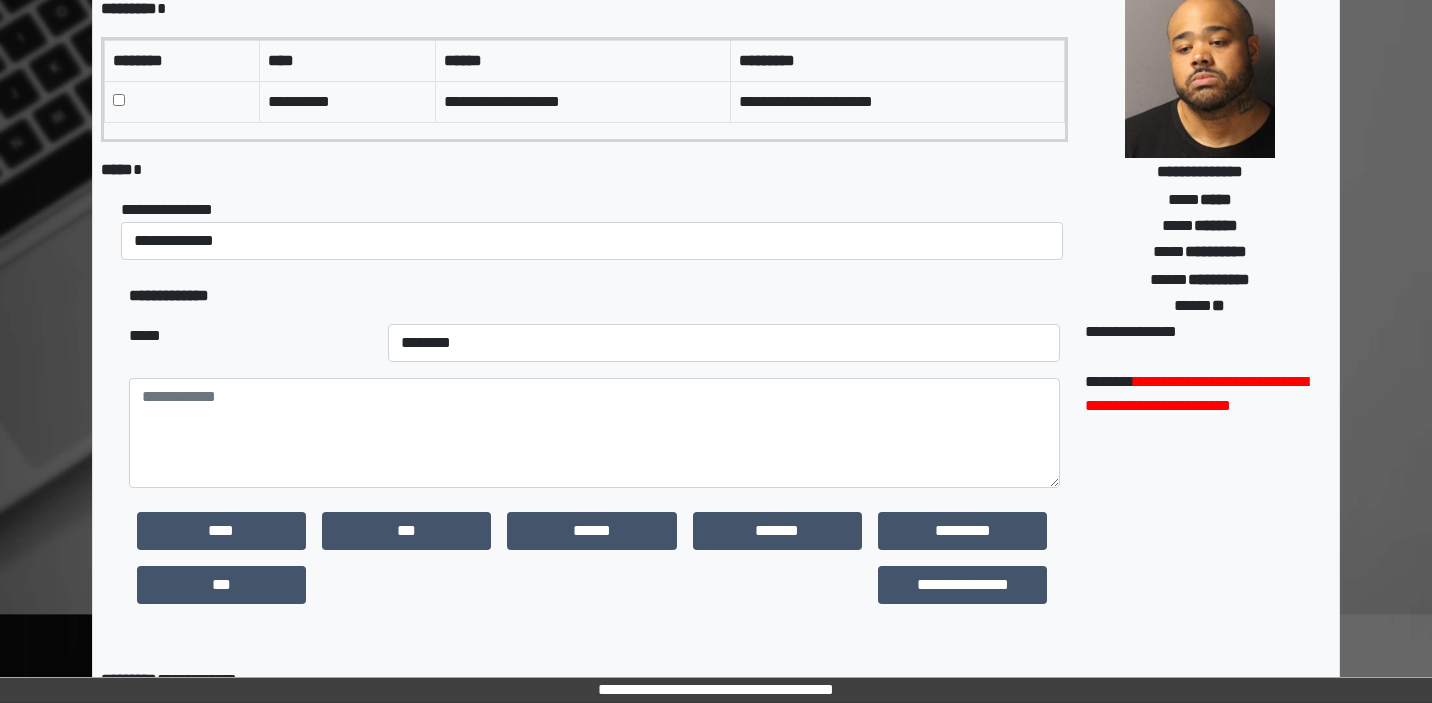 type on "**********" 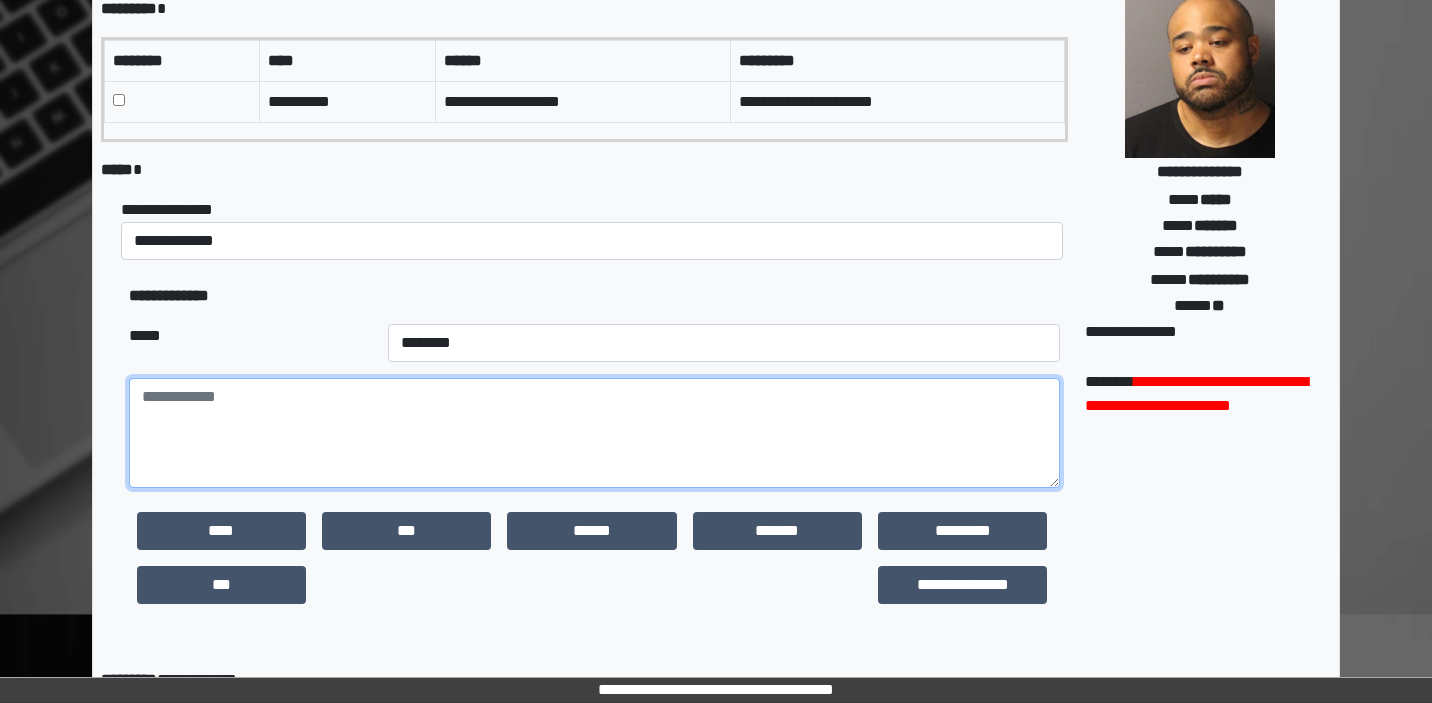 click at bounding box center (594, 433) 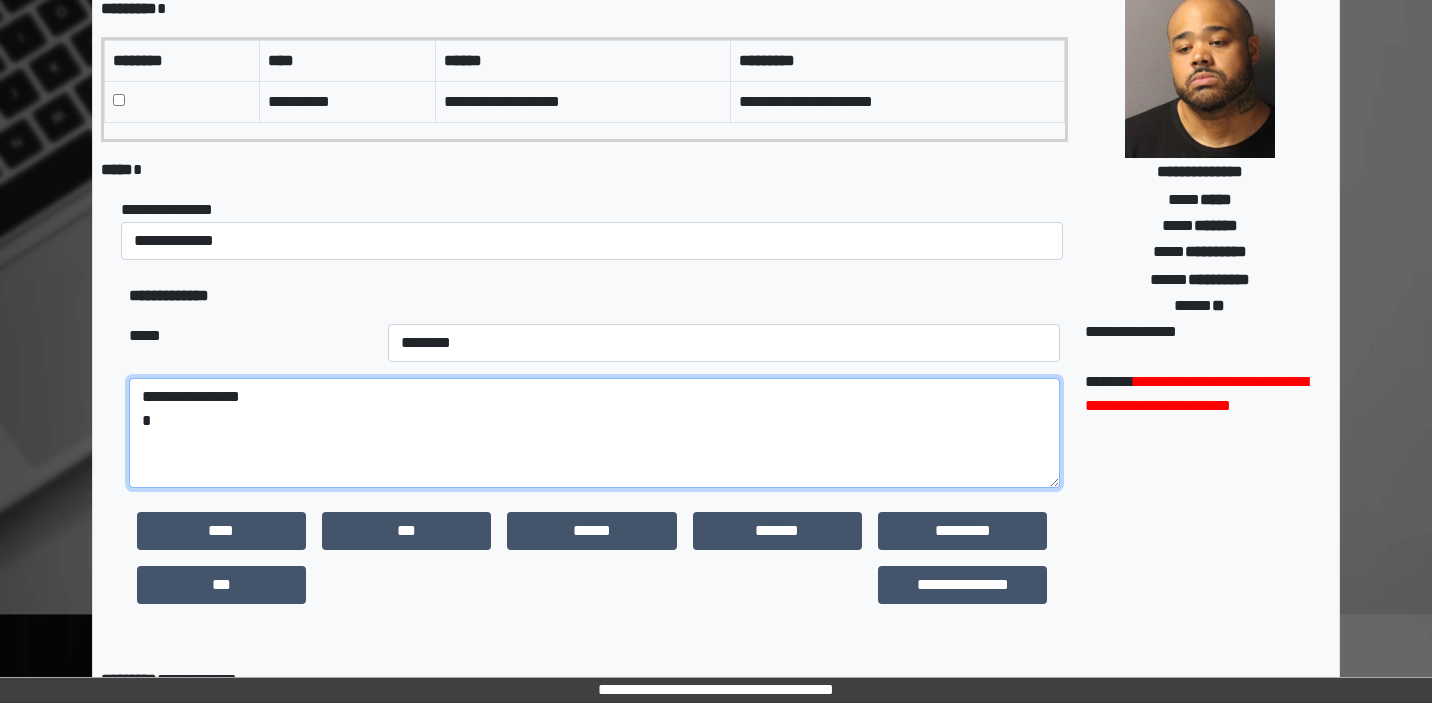 click on "**********" at bounding box center (594, 433) 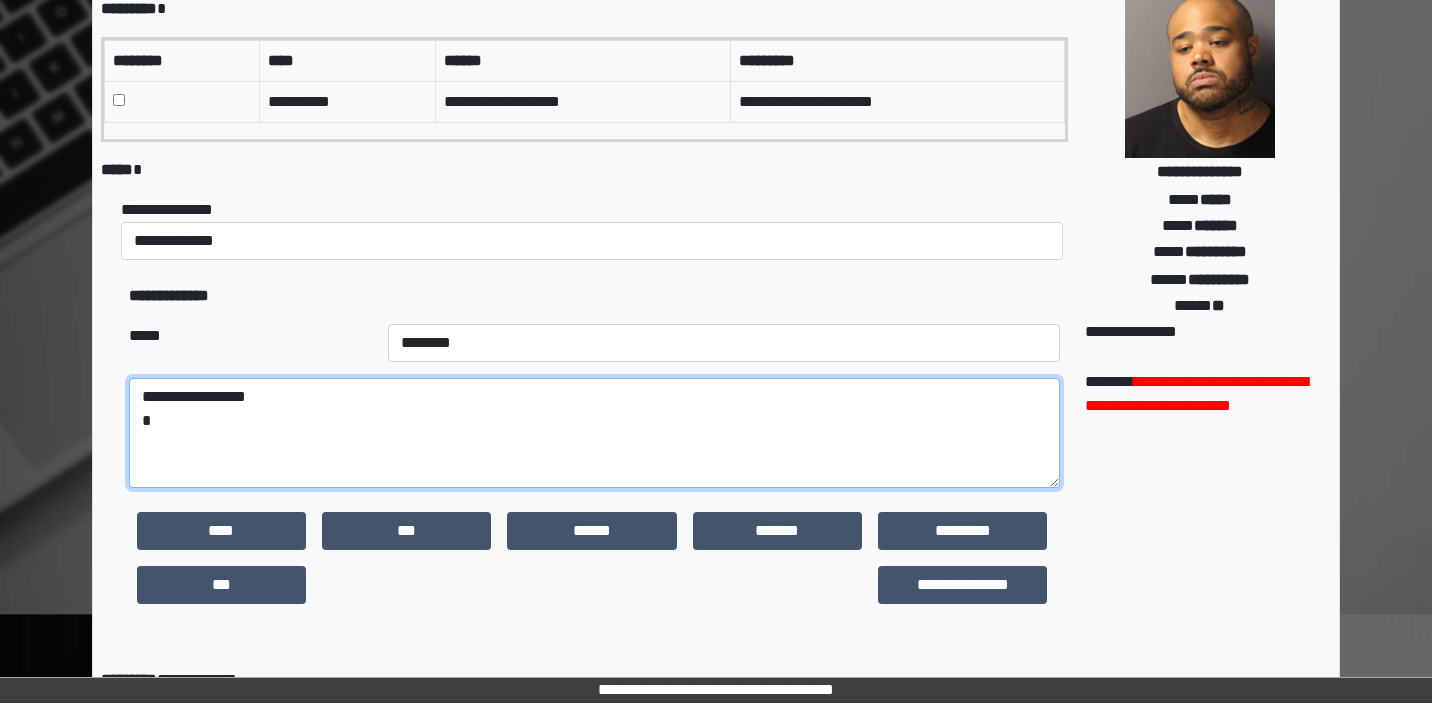 click on "**********" at bounding box center [594, 433] 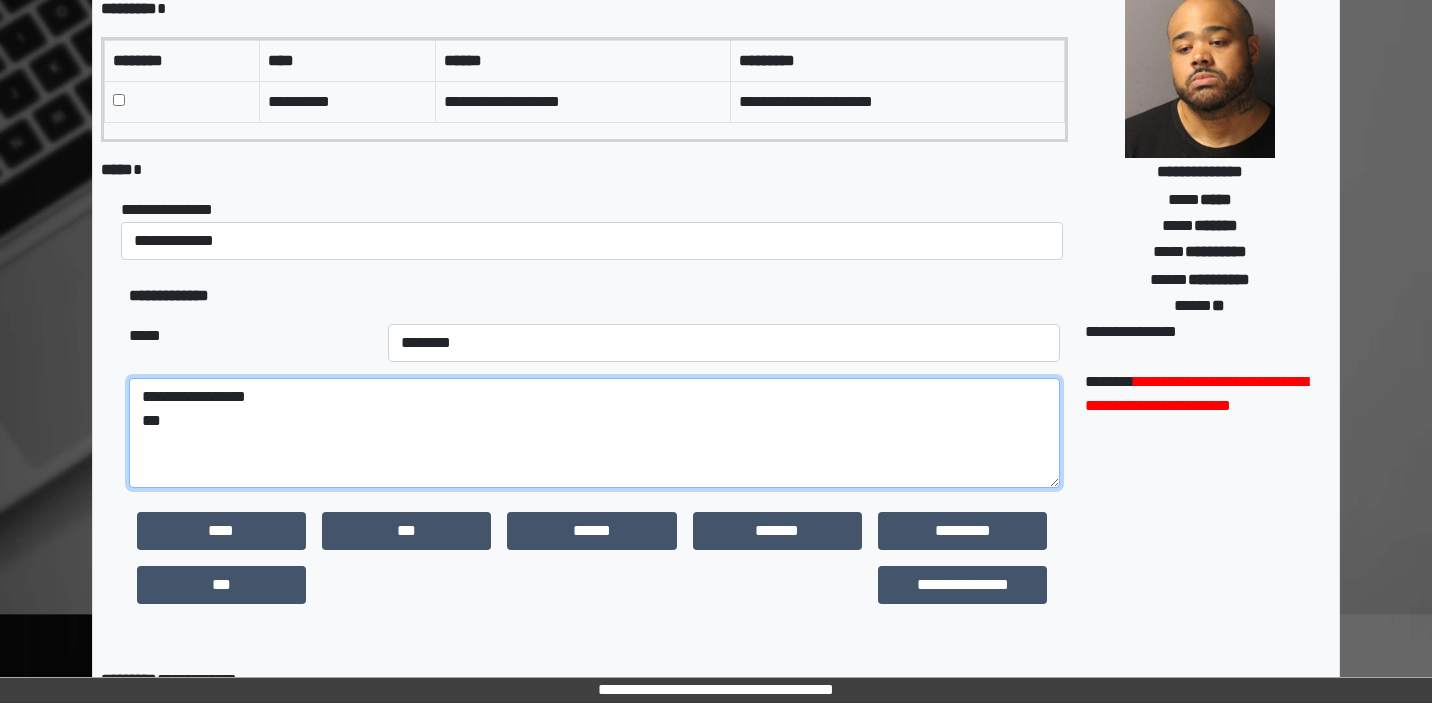 paste on "**********" 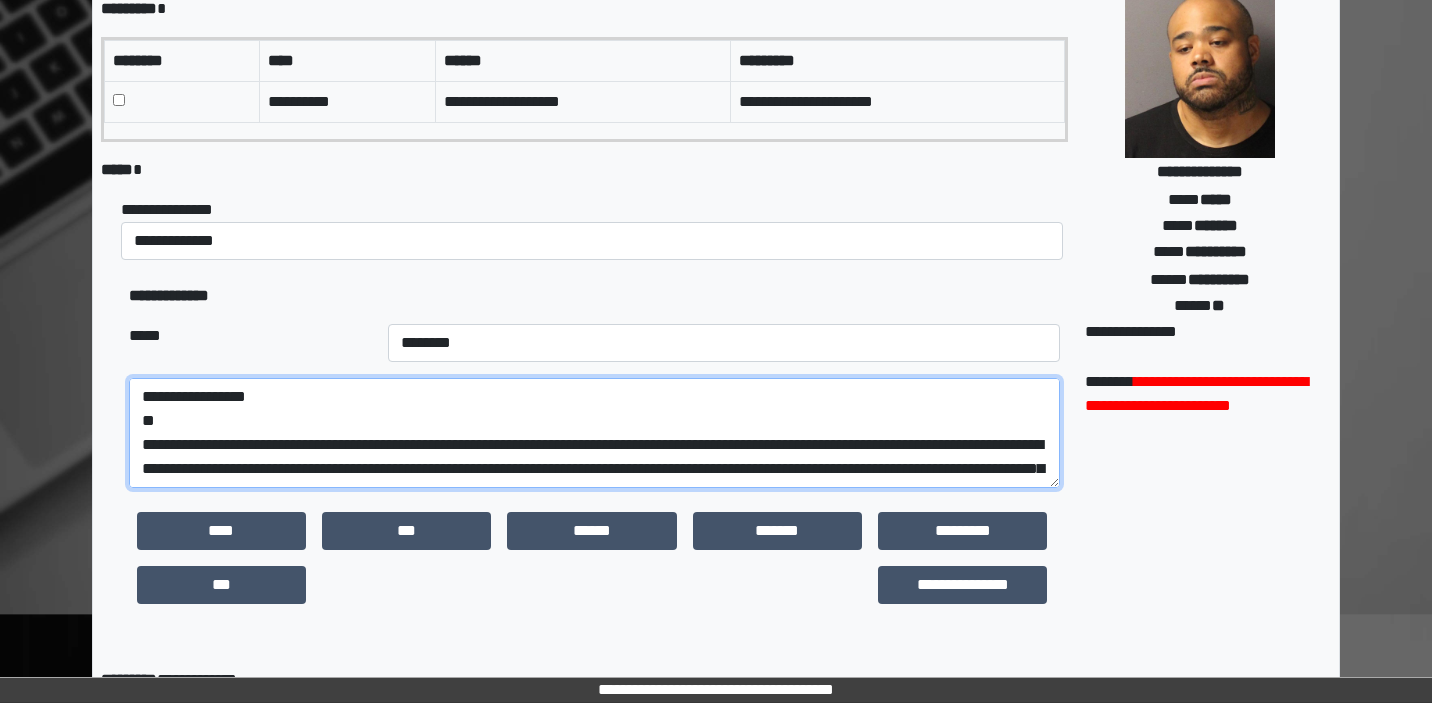 scroll, scrollTop: 192, scrollLeft: 0, axis: vertical 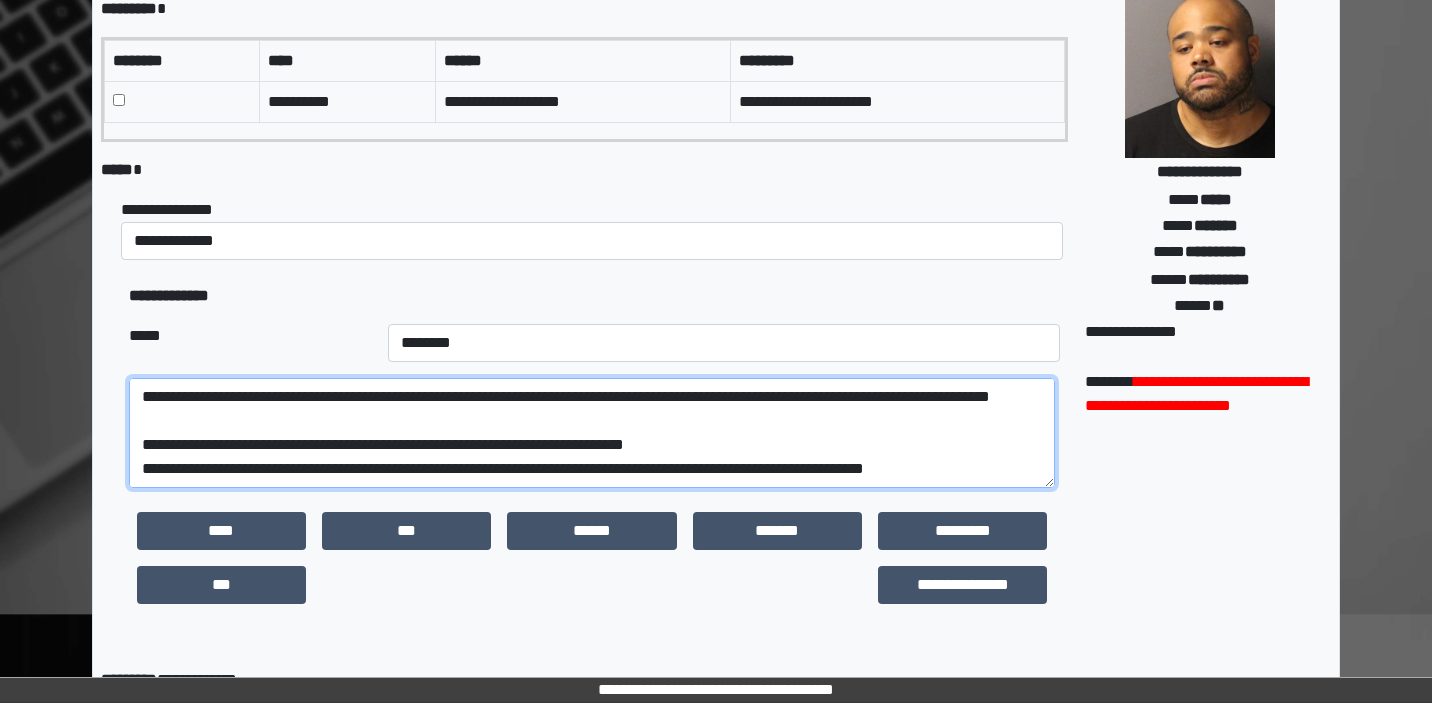 click on "**********" at bounding box center [592, 433] 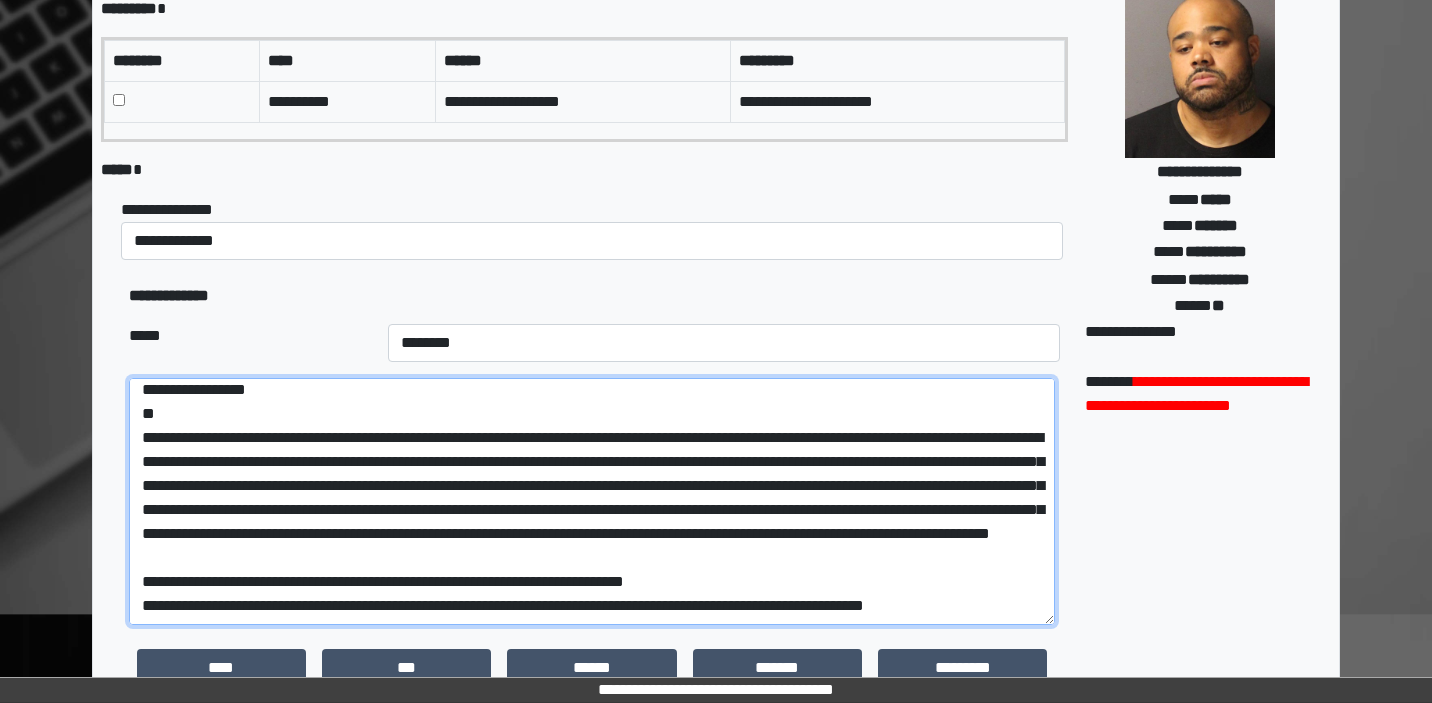 click on "**********" at bounding box center [716, 499] 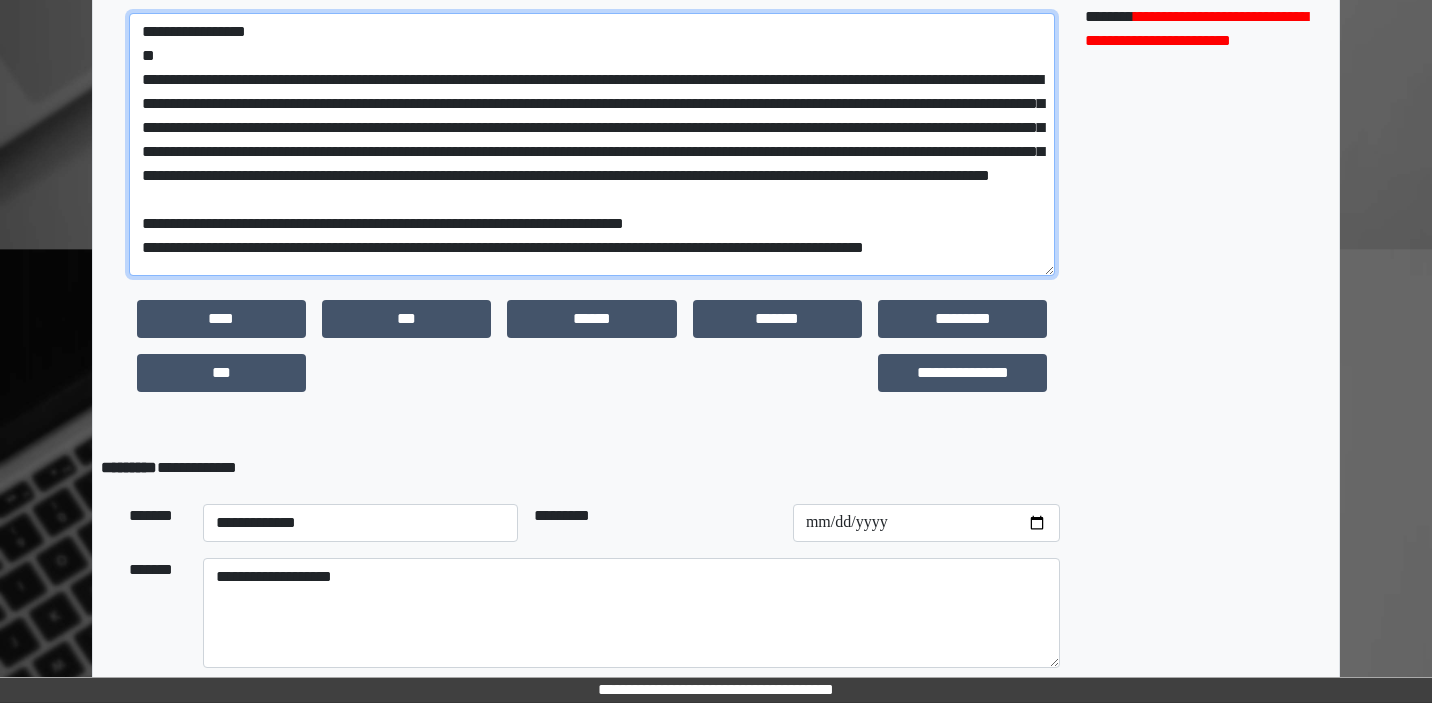 scroll, scrollTop: 594, scrollLeft: 0, axis: vertical 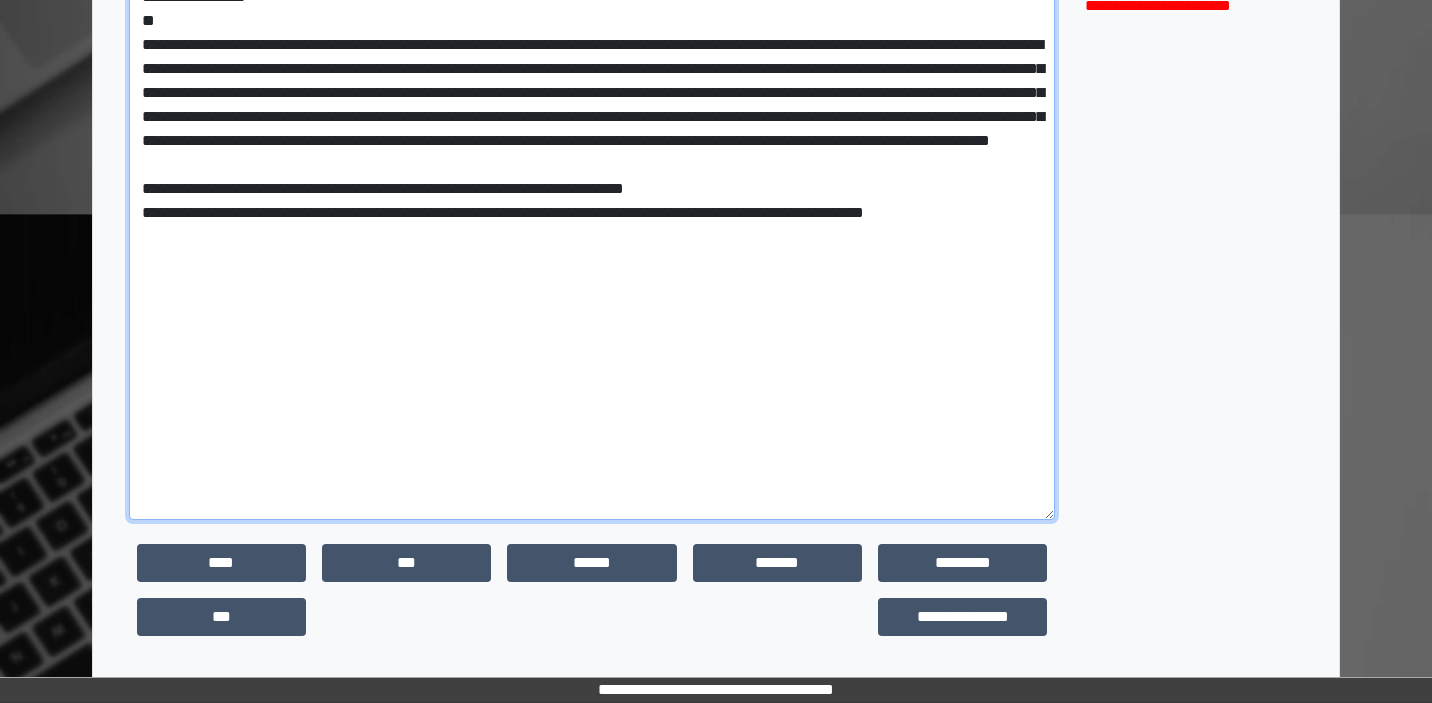 click on "**********" at bounding box center [716, 246] 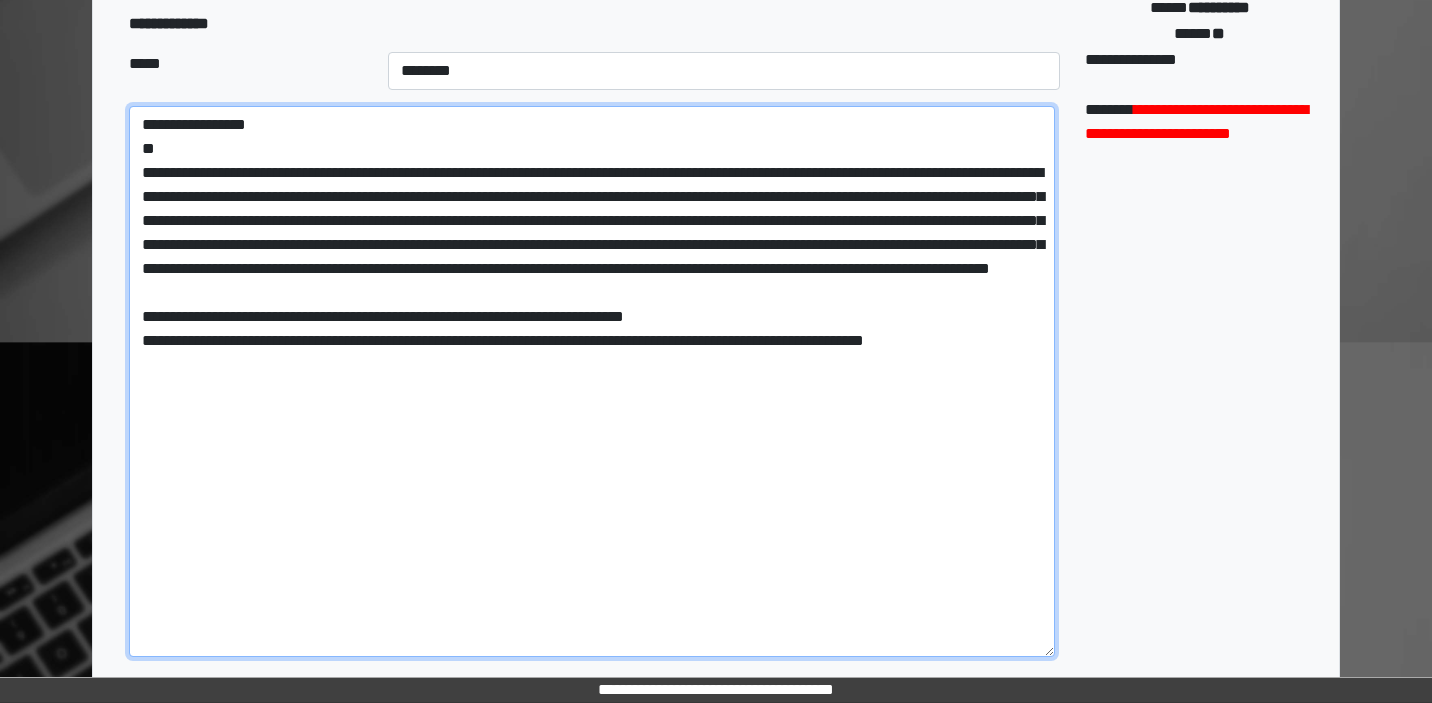 scroll, scrollTop: 434, scrollLeft: 0, axis: vertical 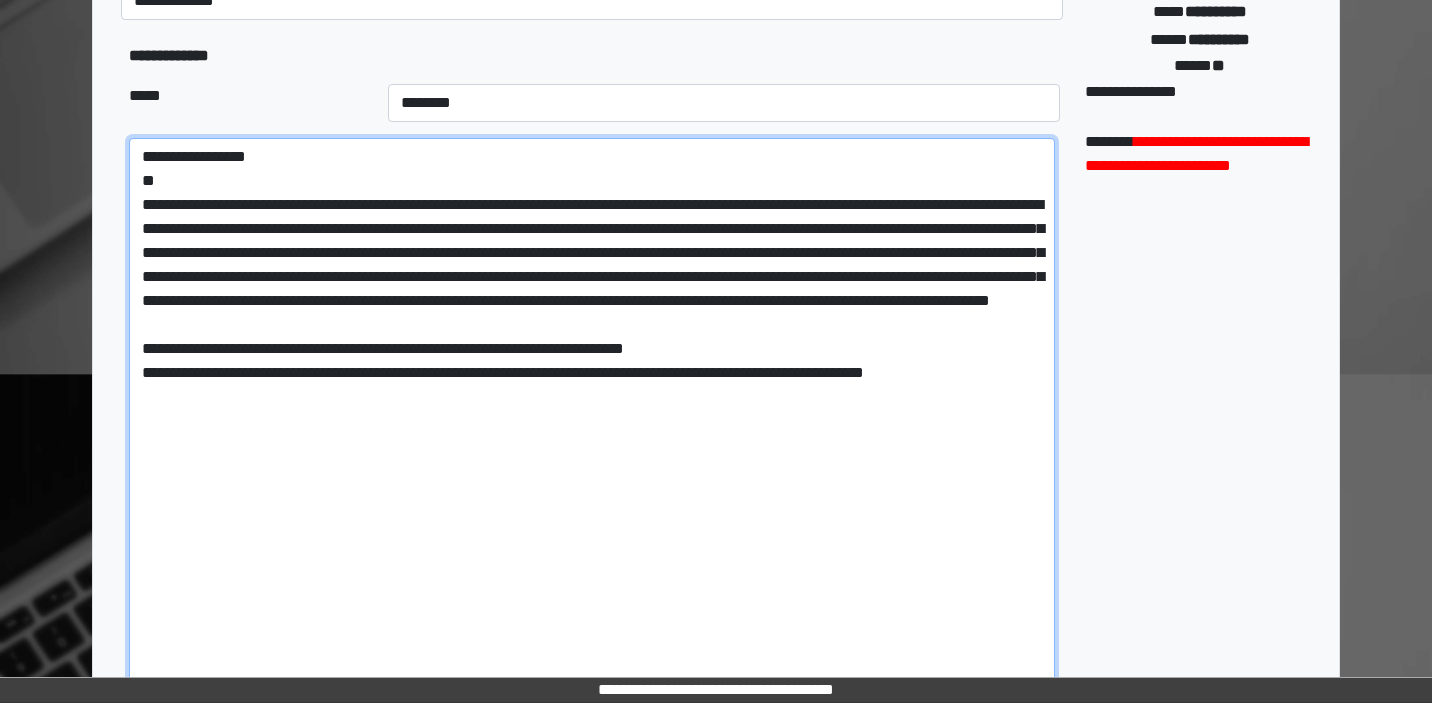 click on "**********" at bounding box center (592, 413) 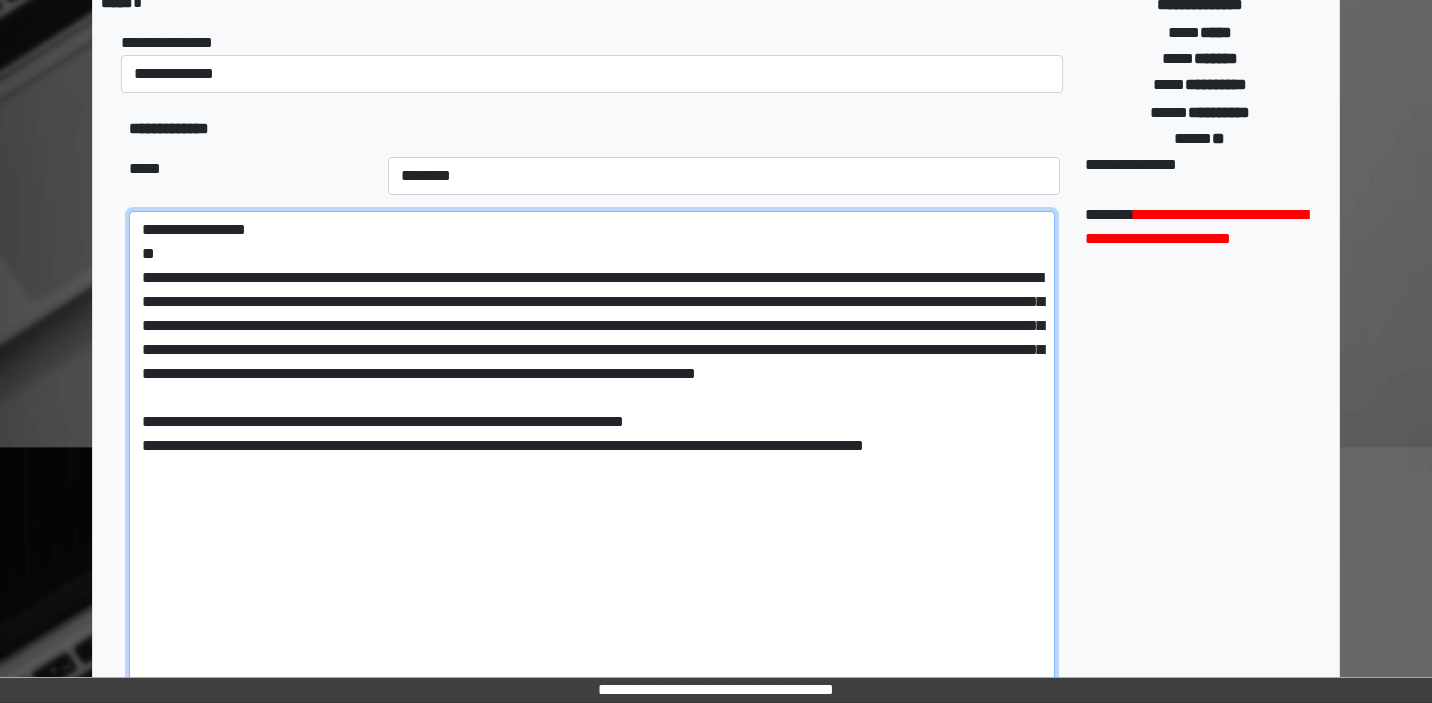 scroll, scrollTop: 358, scrollLeft: 0, axis: vertical 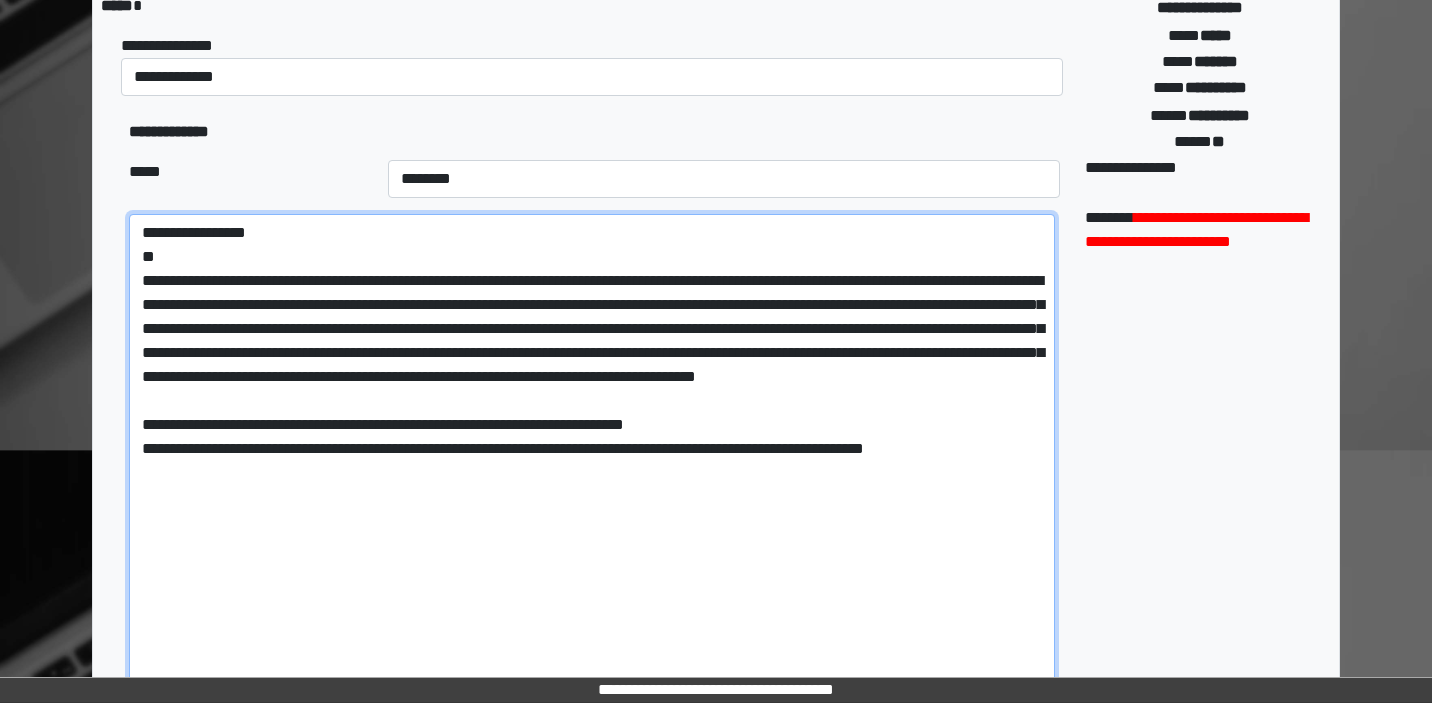 click on "**********" at bounding box center [592, 489] 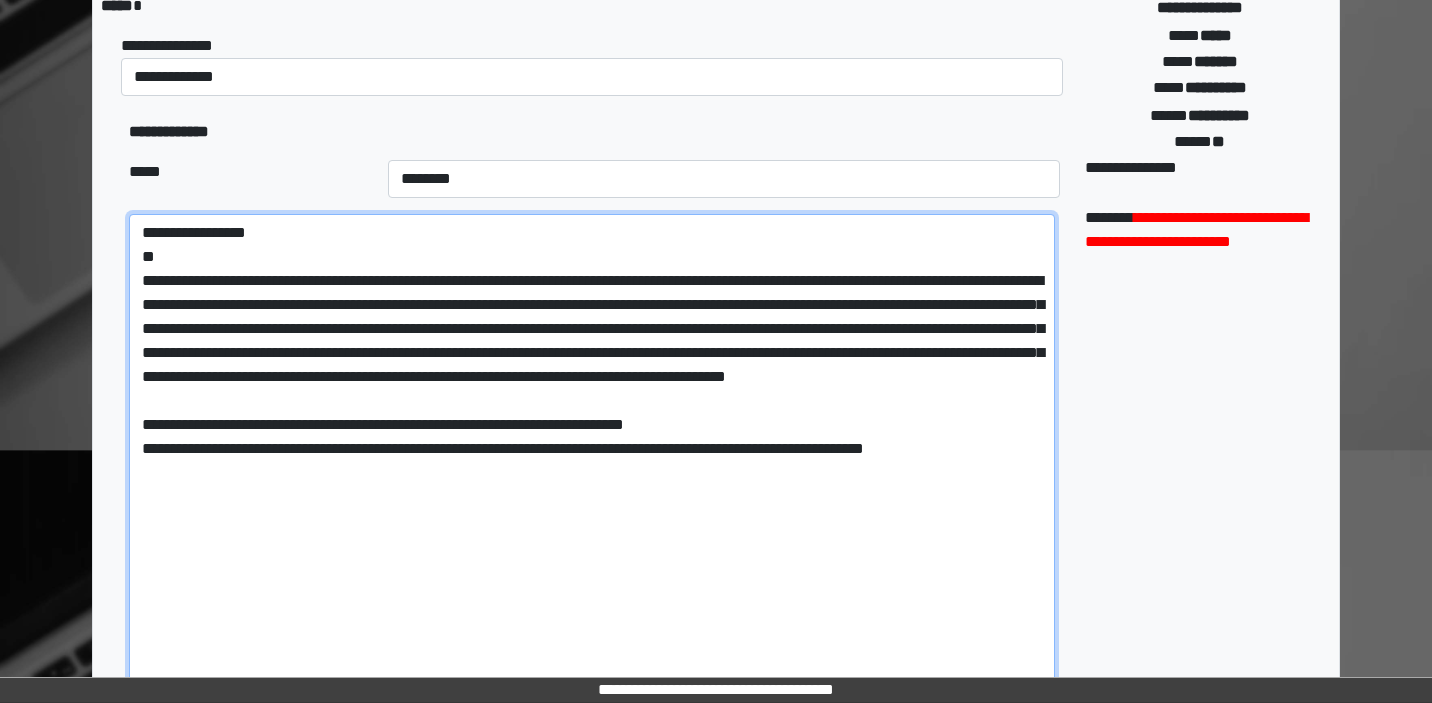 click on "**********" at bounding box center [592, 489] 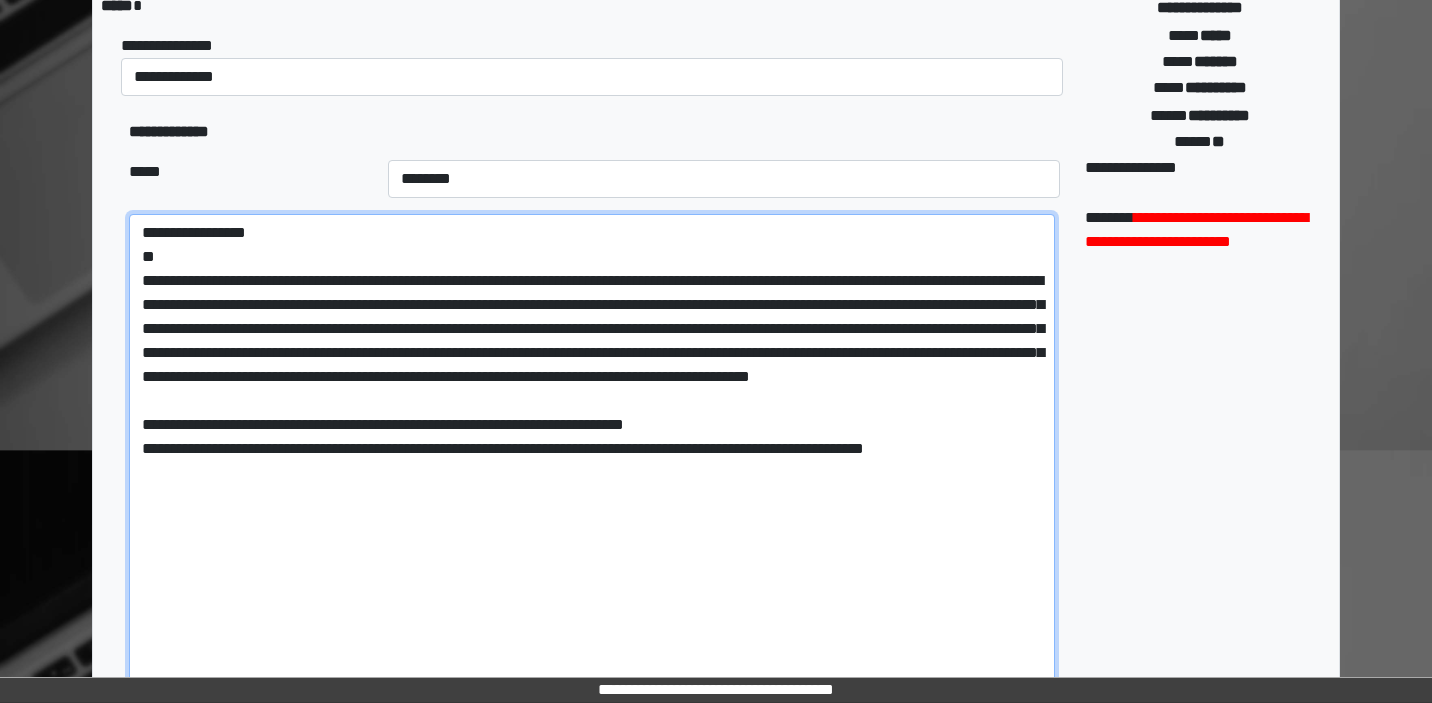 click on "**********" at bounding box center [592, 489] 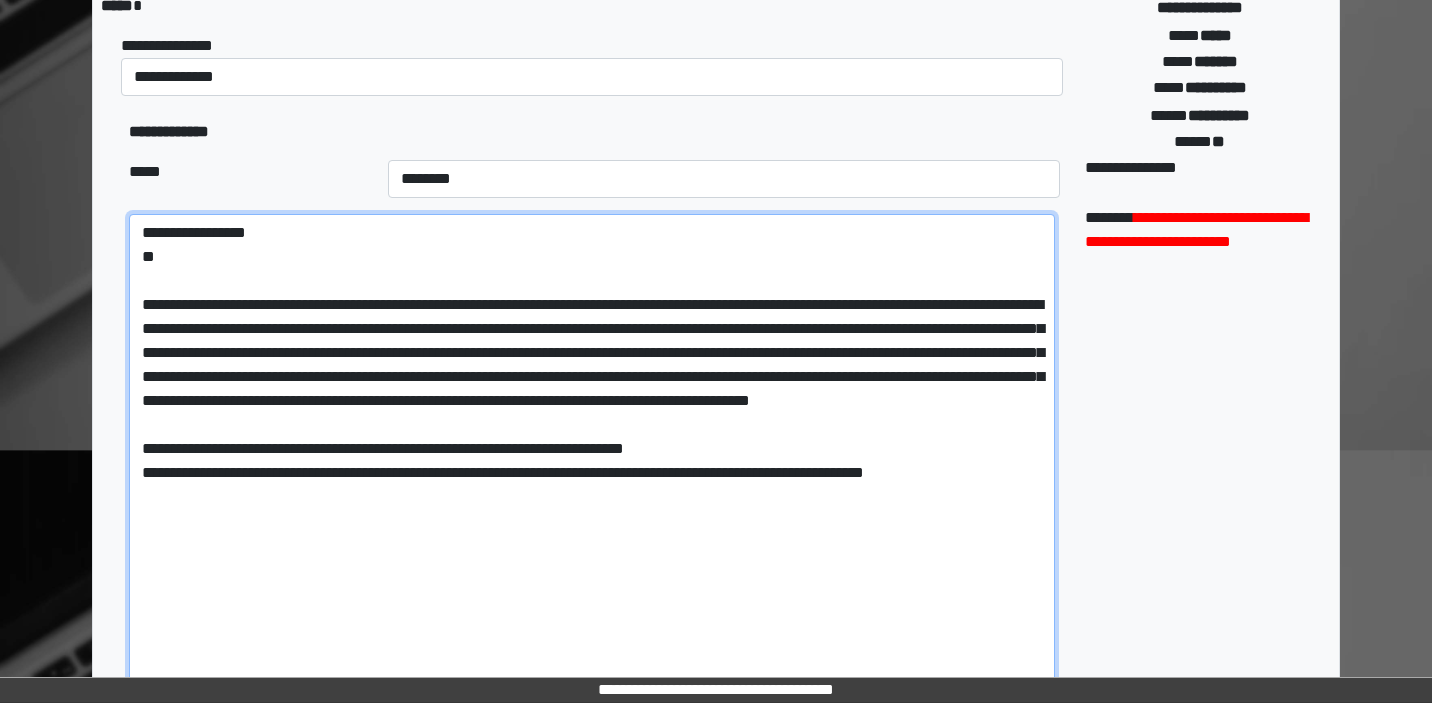 click on "**********" at bounding box center [592, 489] 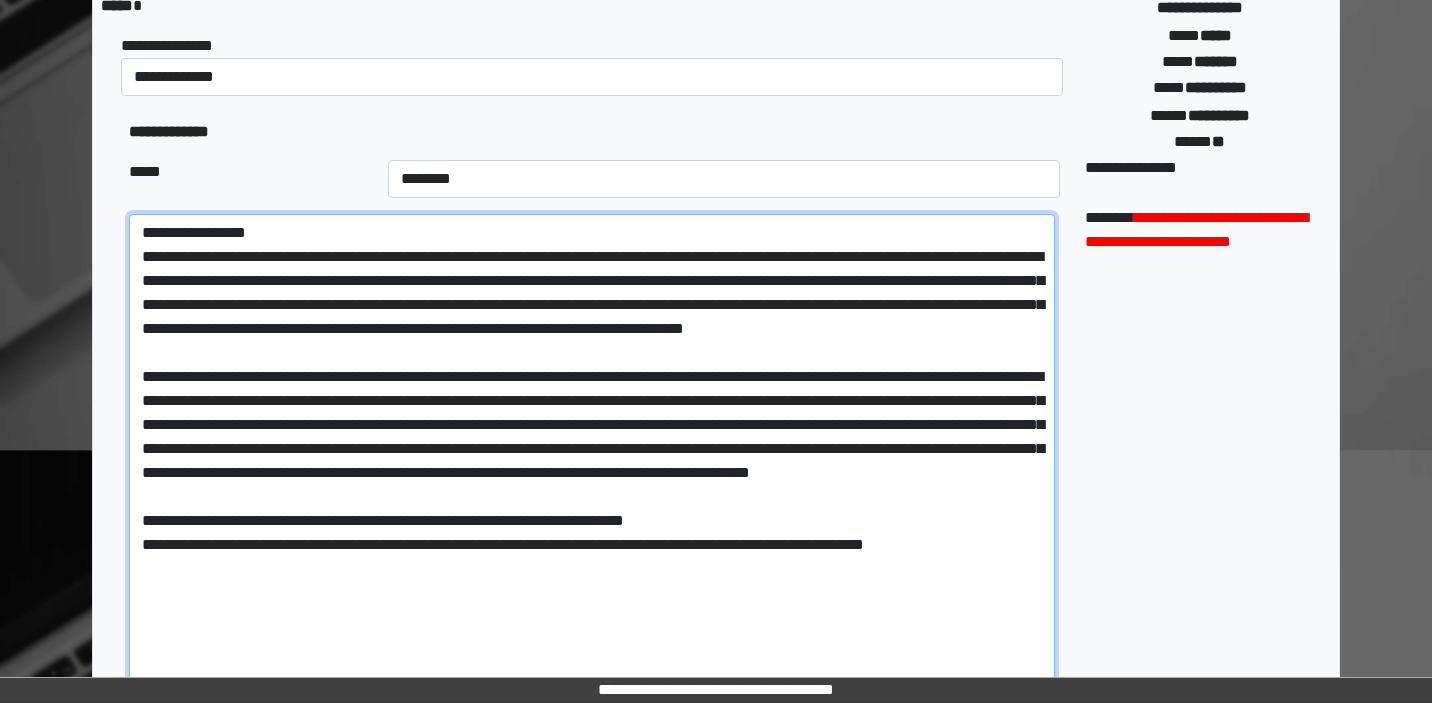 click at bounding box center [592, 489] 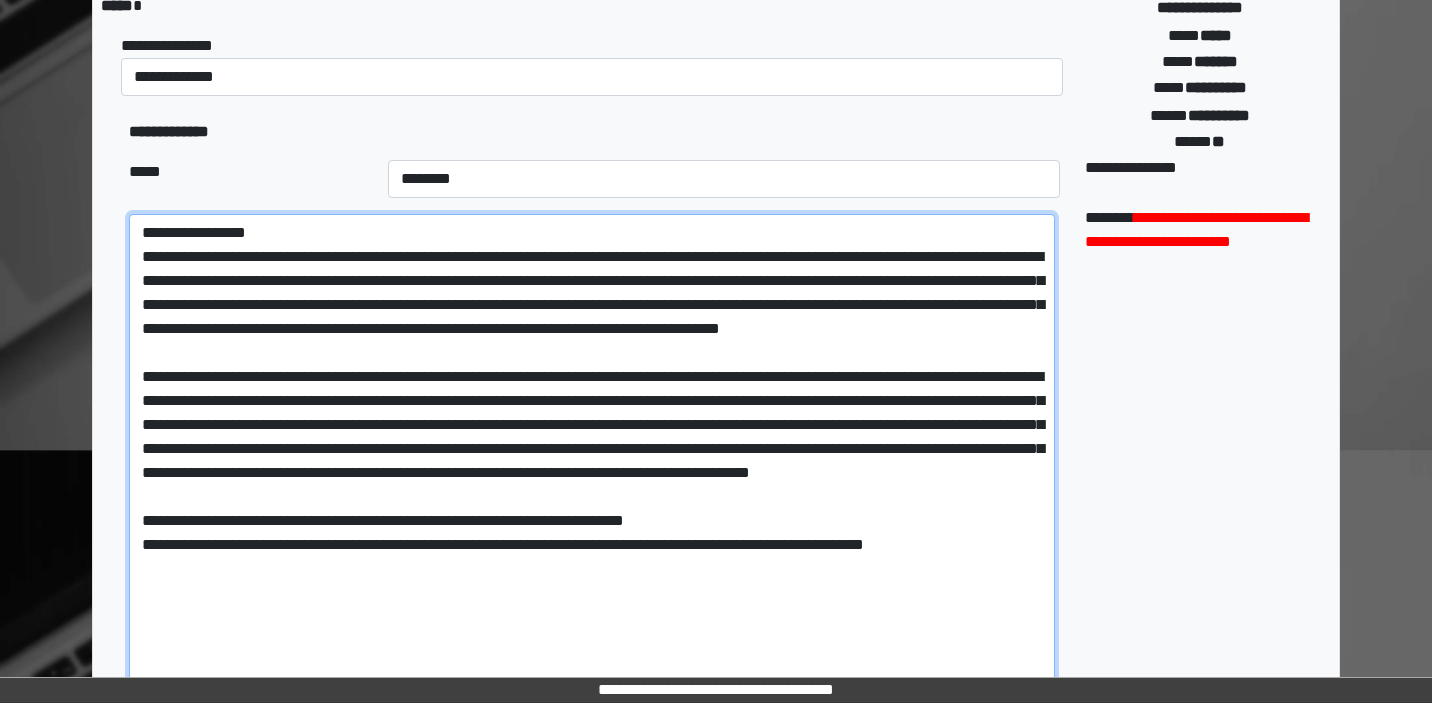 click at bounding box center [592, 489] 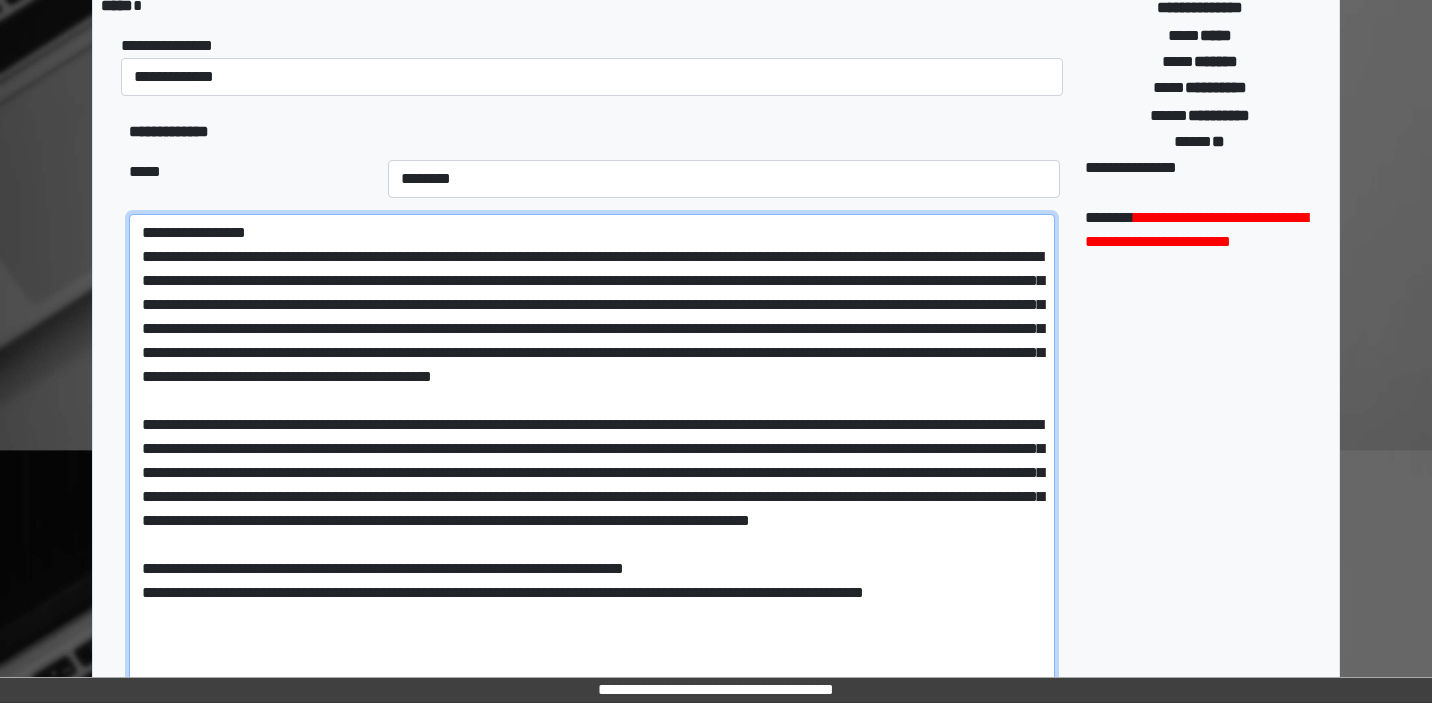 click at bounding box center (592, 489) 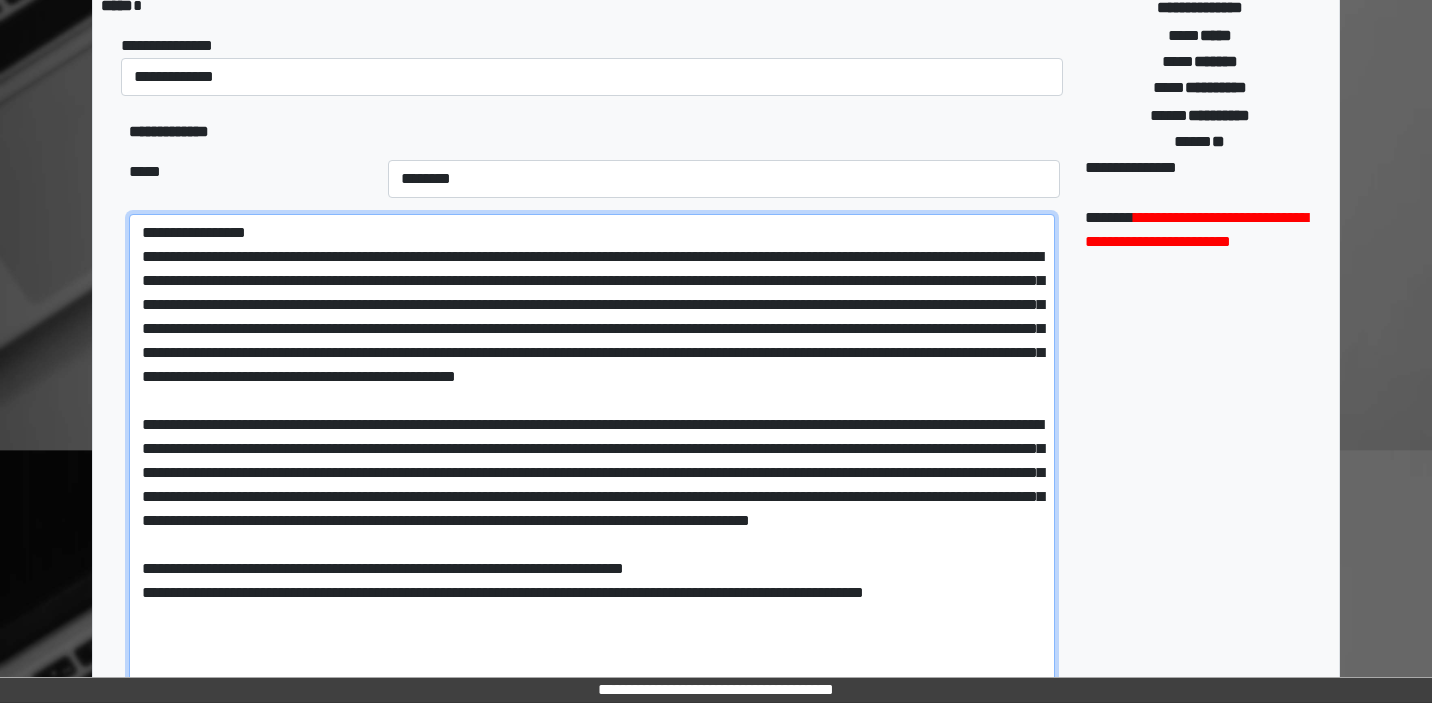 click at bounding box center (592, 489) 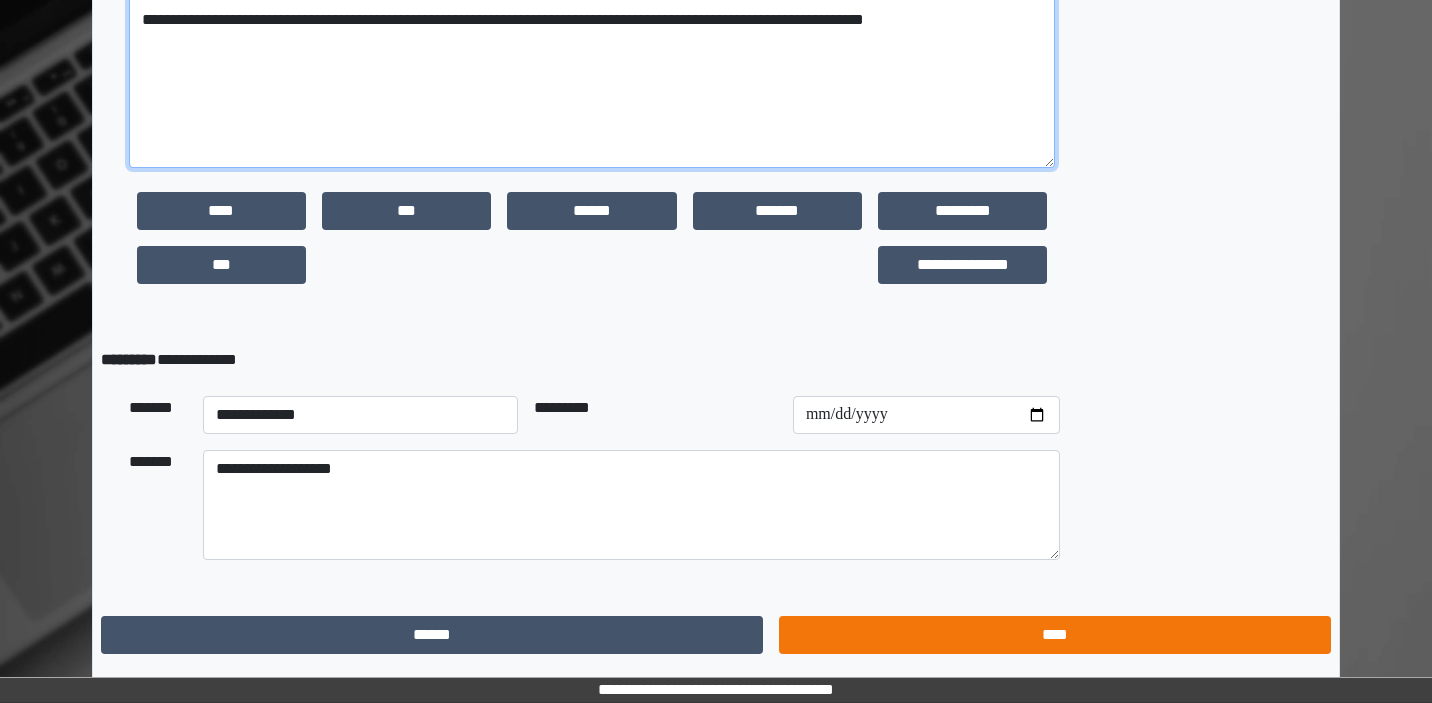 scroll, scrollTop: 955, scrollLeft: 0, axis: vertical 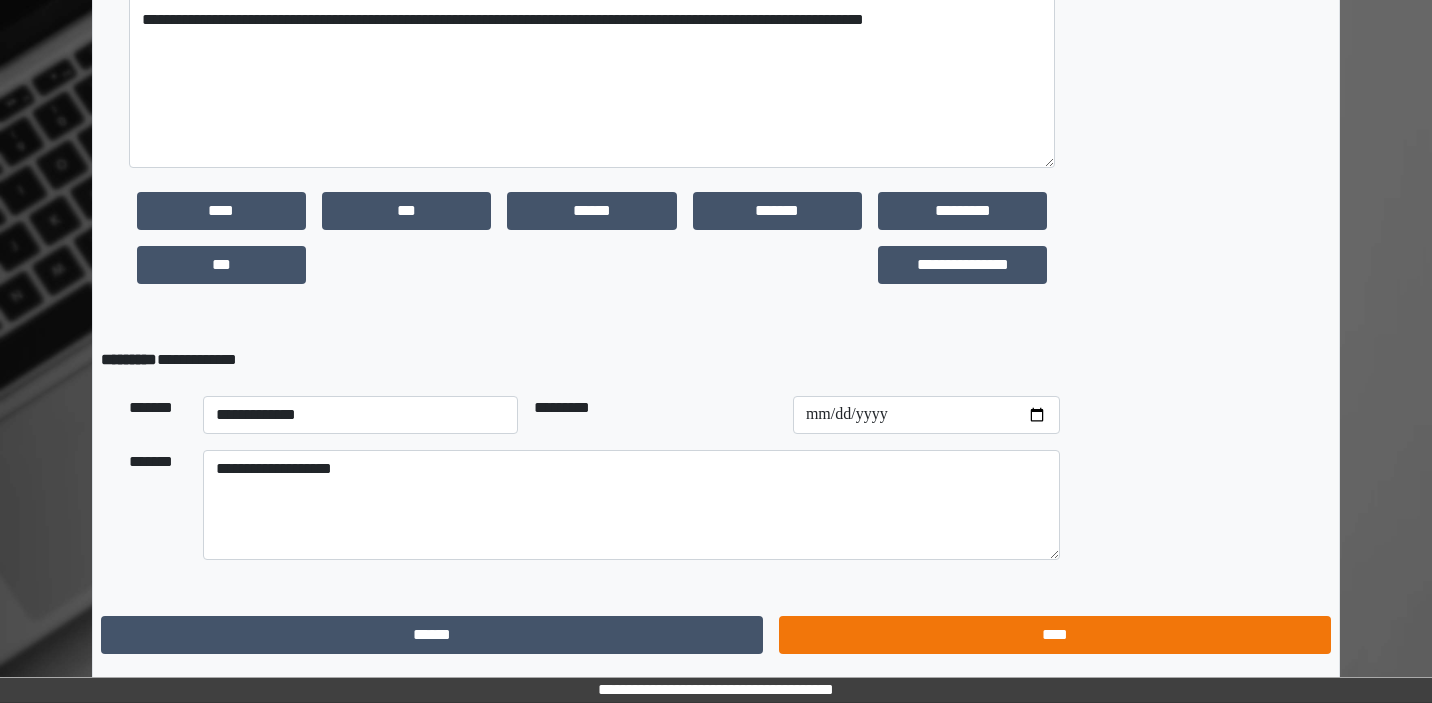 click on "****" at bounding box center [1055, 635] 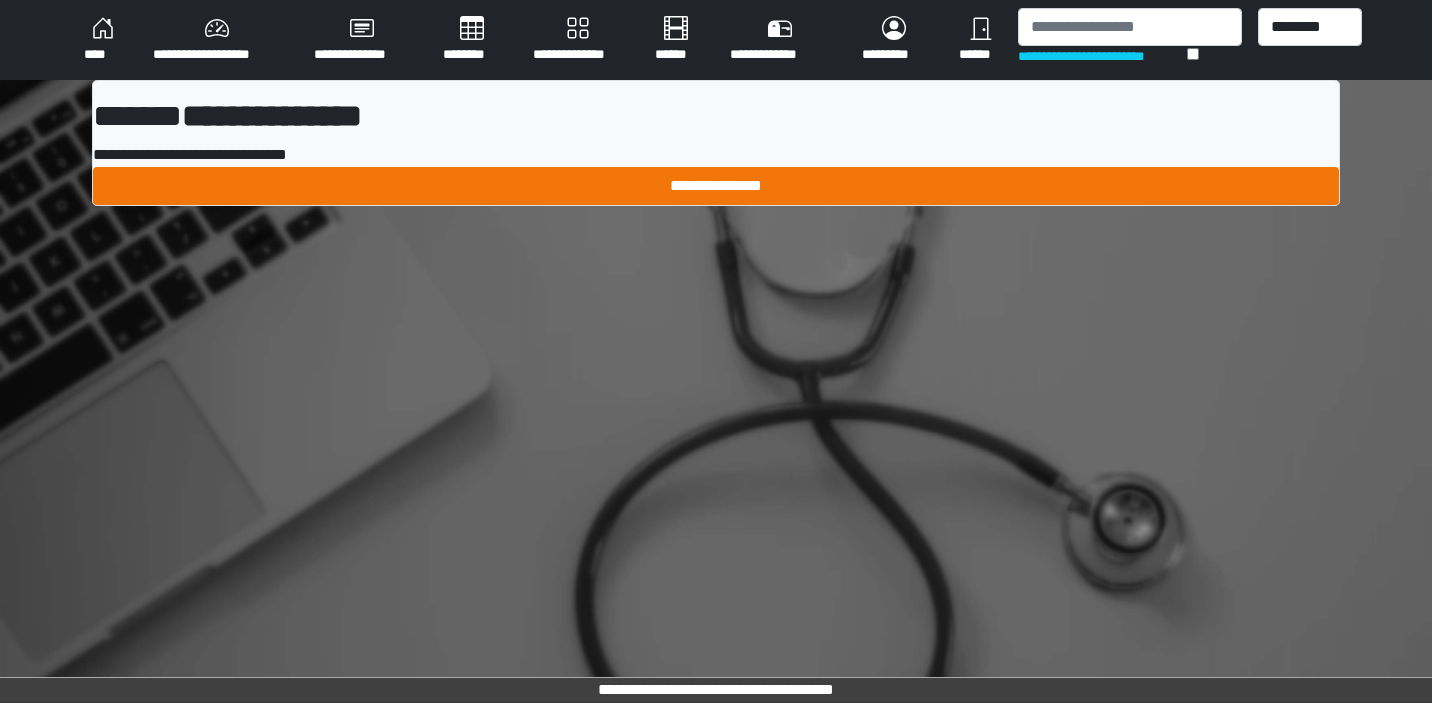 click on "**********" at bounding box center [716, 186] 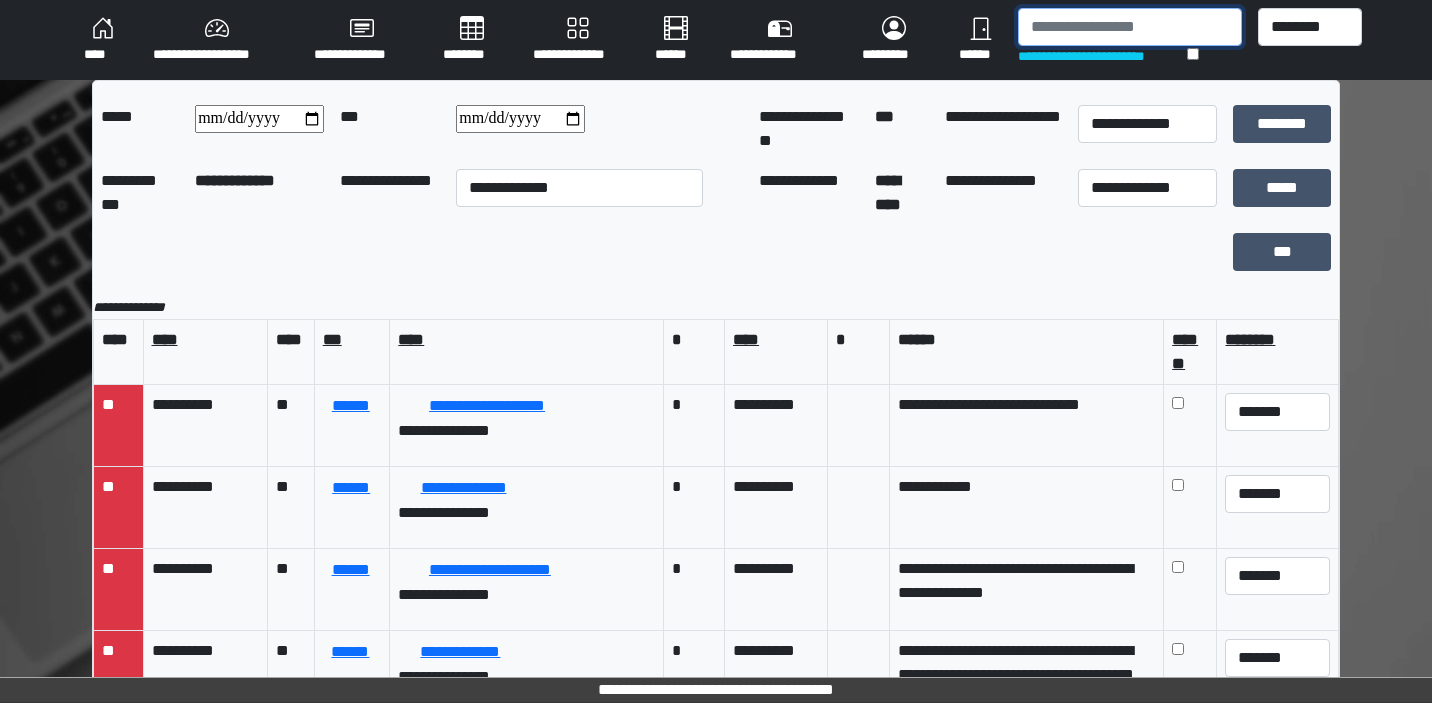 click at bounding box center [1129, 27] 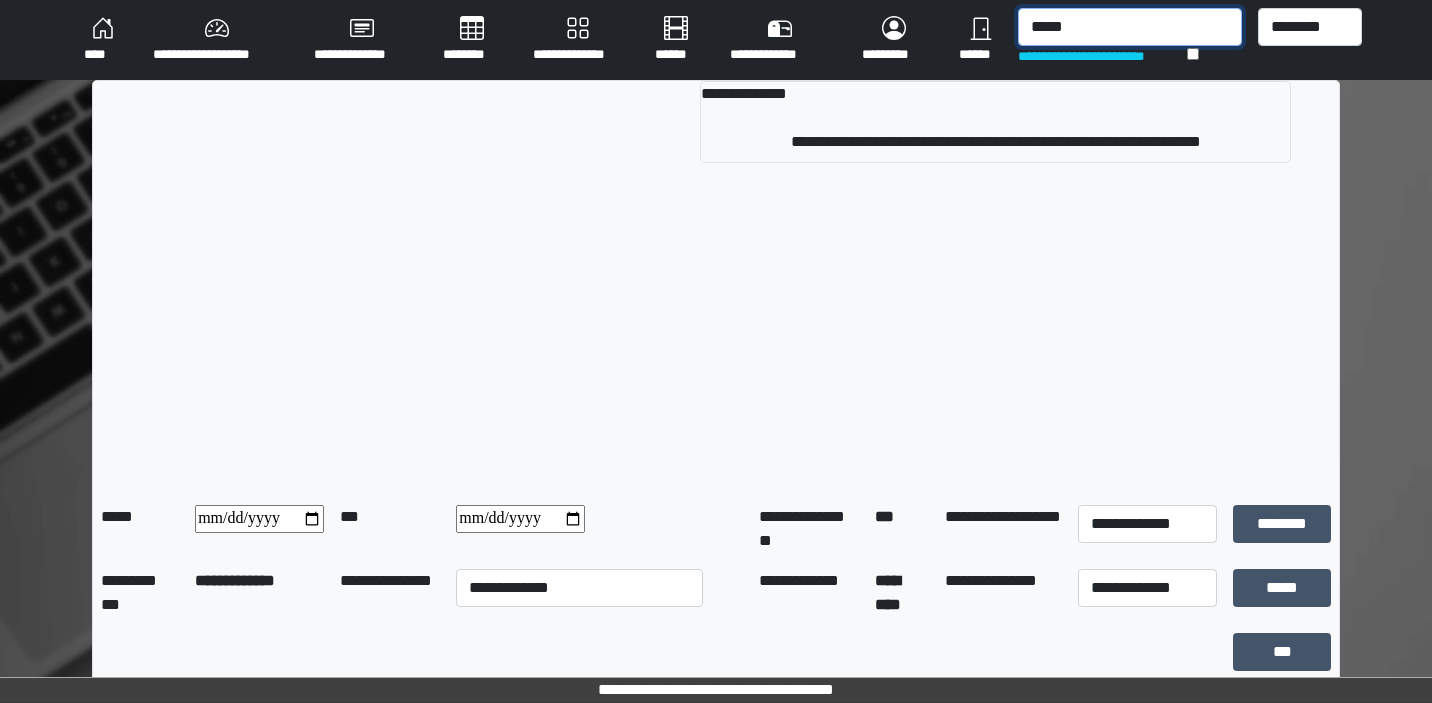 type on "******" 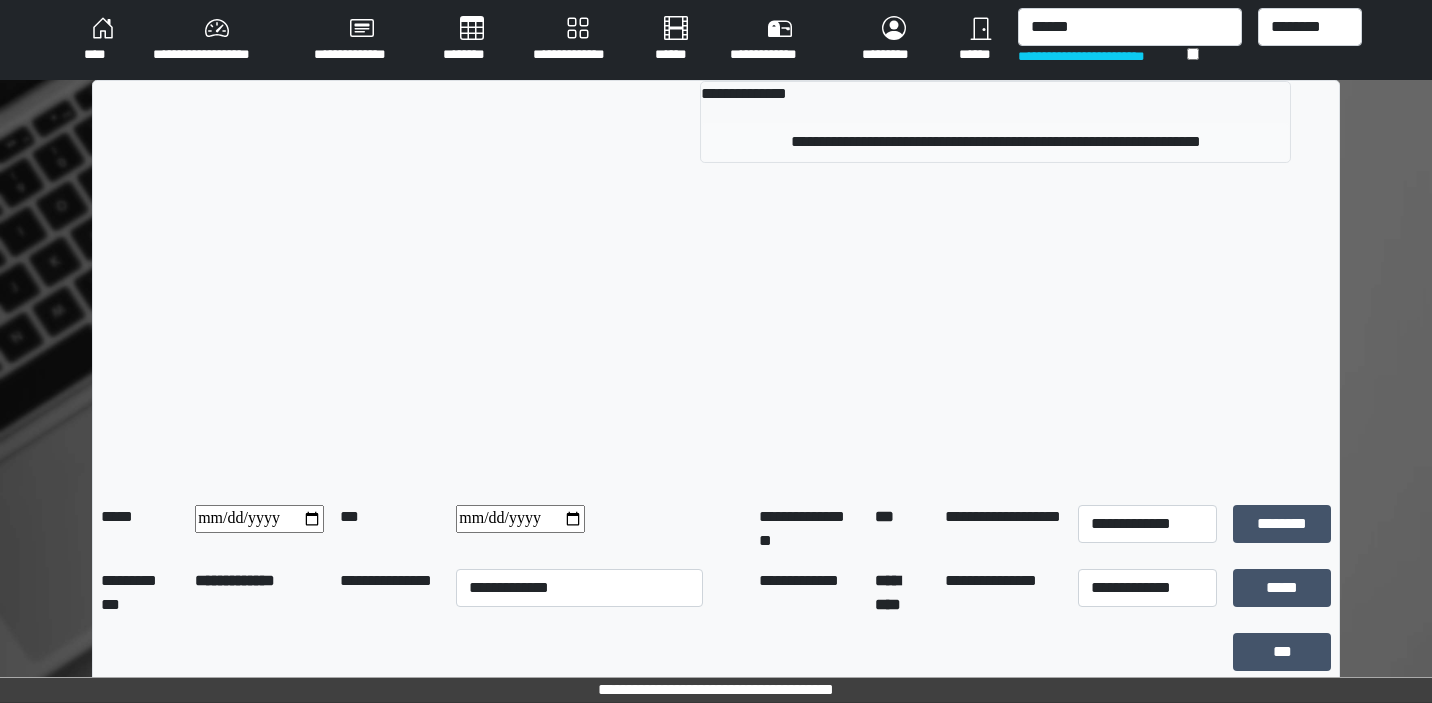 drag, startPoint x: 1101, startPoint y: 53, endPoint x: 1022, endPoint y: 150, distance: 125.09996 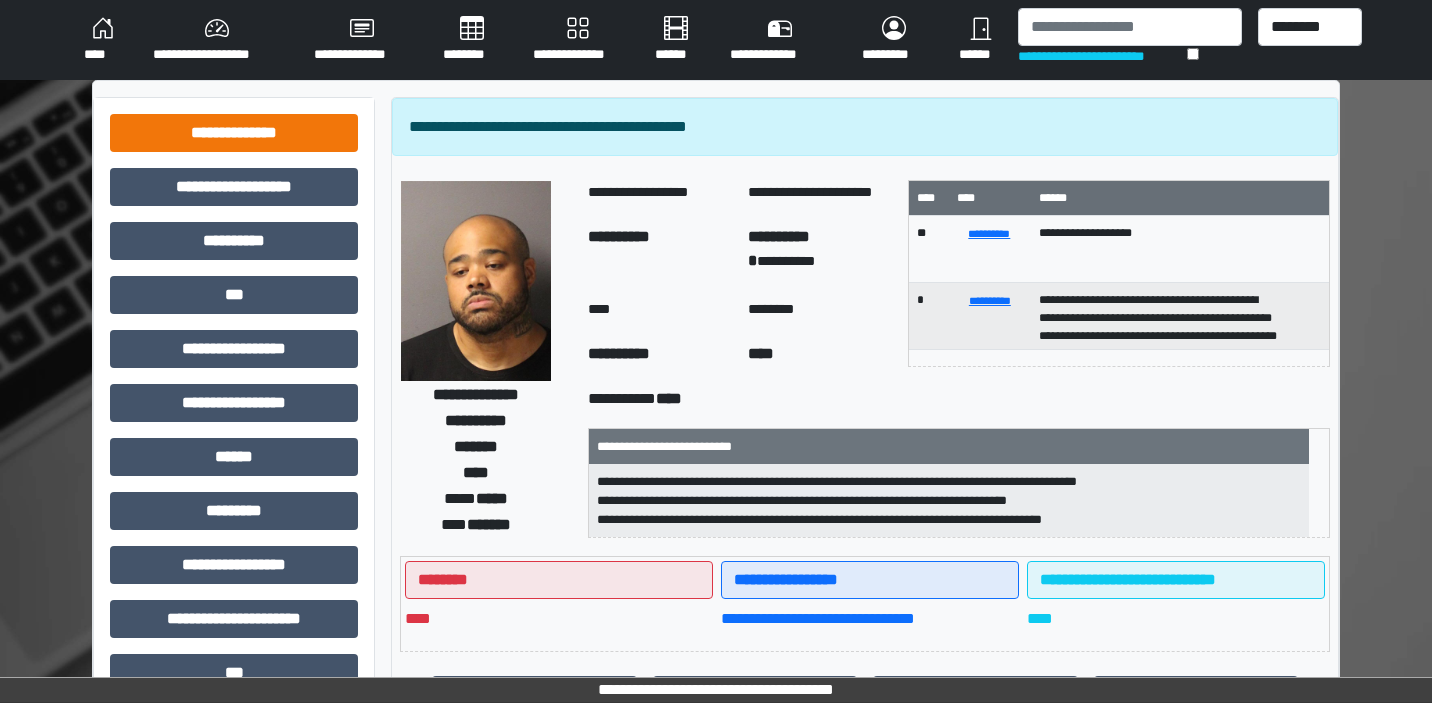click on "**********" at bounding box center [234, 133] 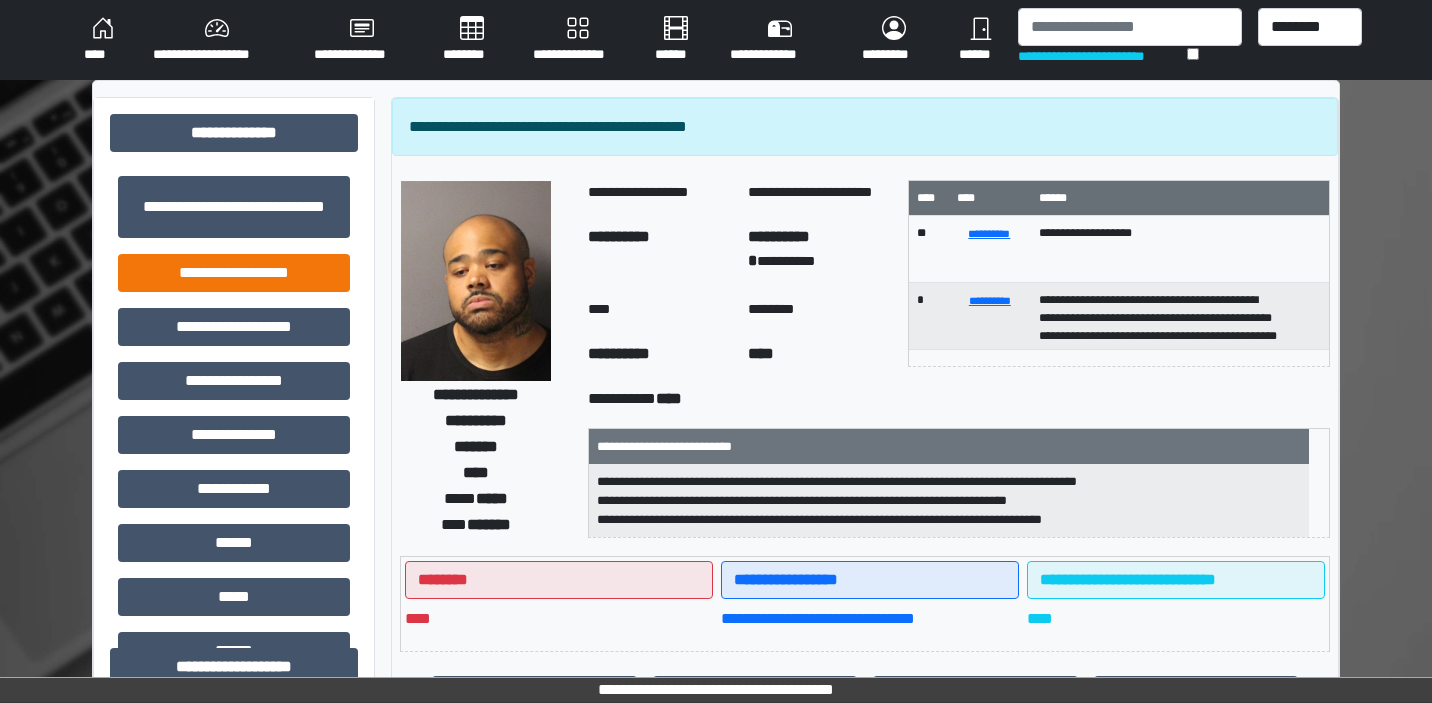 click on "**********" at bounding box center (234, 273) 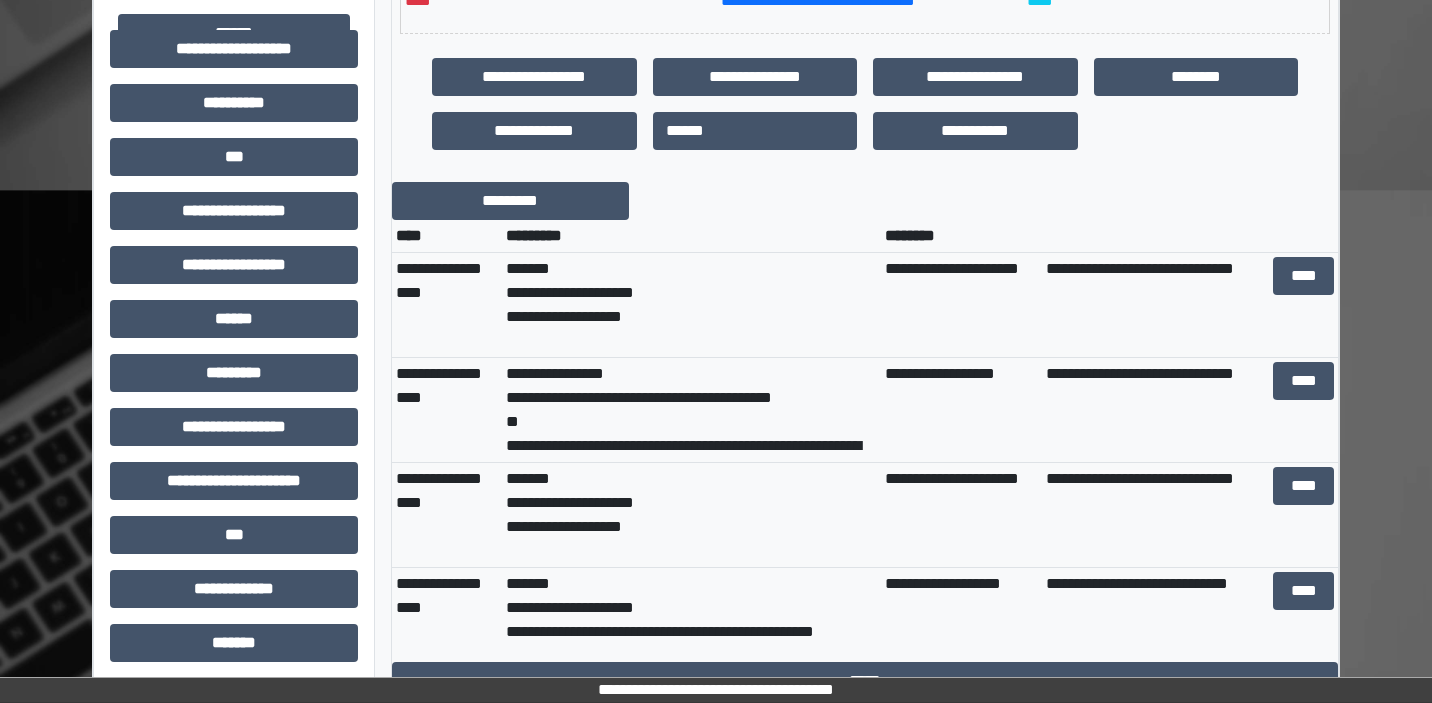 scroll, scrollTop: 612, scrollLeft: 0, axis: vertical 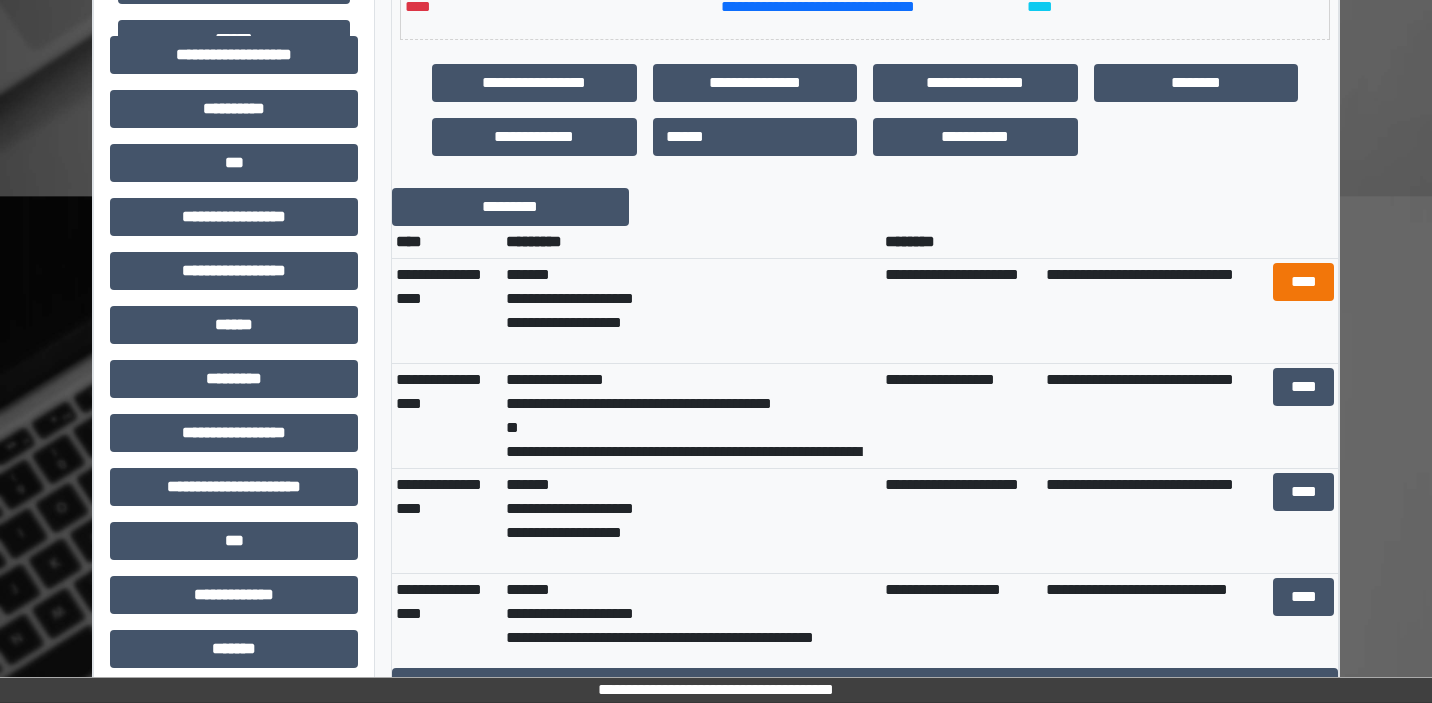 click on "****" at bounding box center [1303, 282] 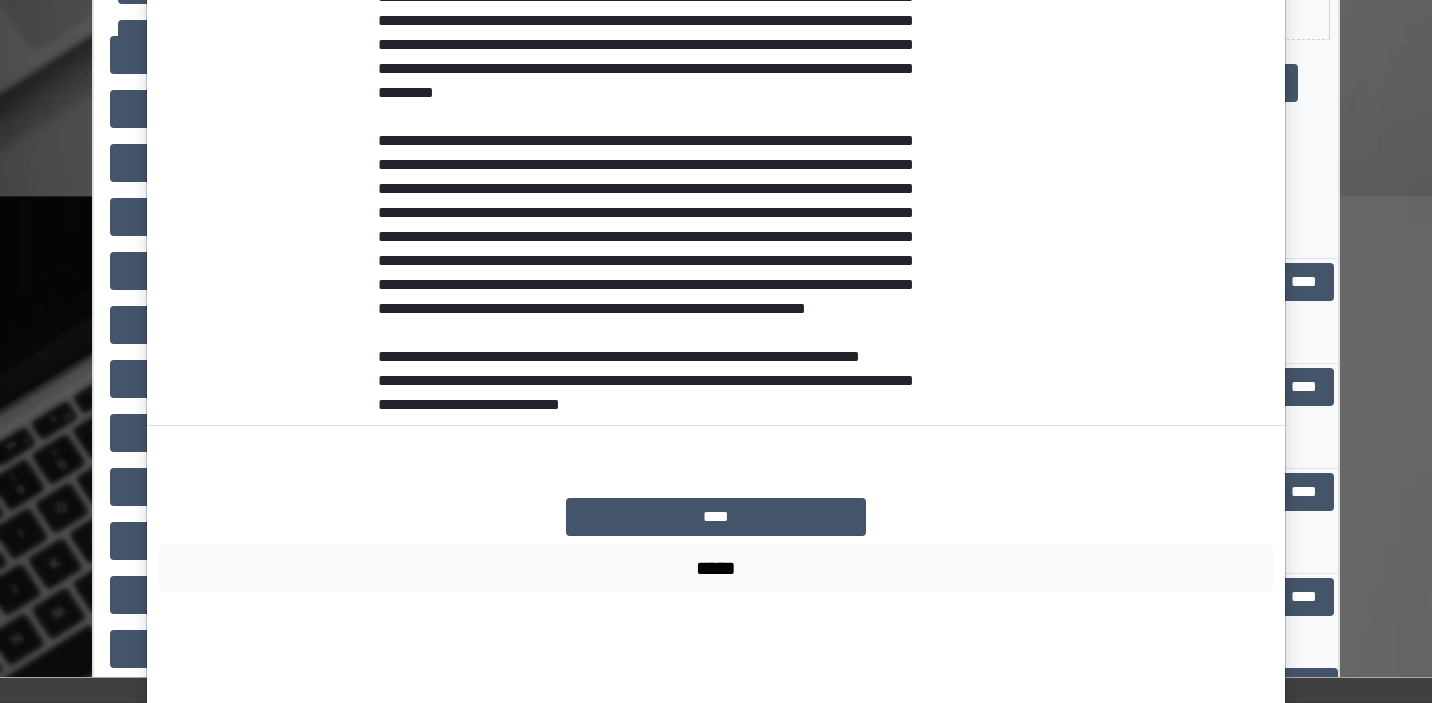 scroll, scrollTop: 830, scrollLeft: 0, axis: vertical 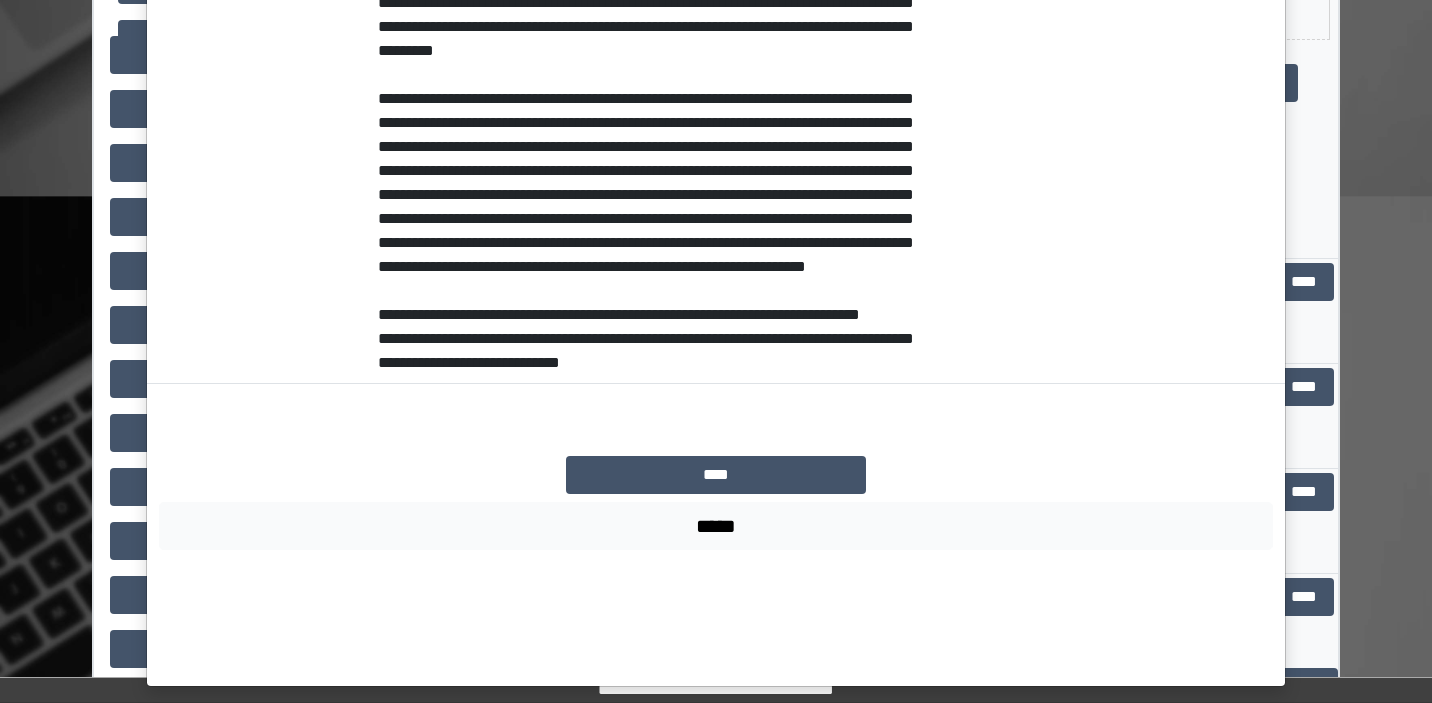 click on "*****" at bounding box center [716, 526] 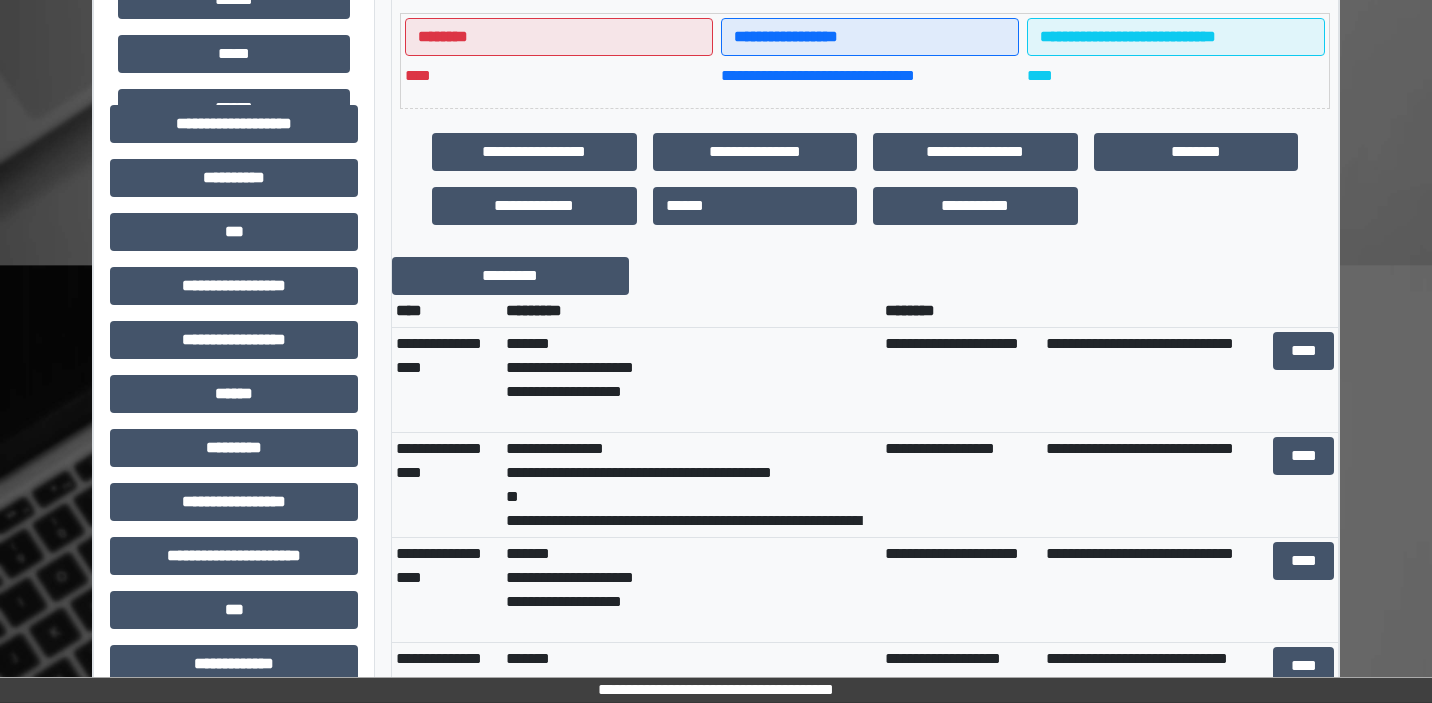 scroll, scrollTop: 547, scrollLeft: 0, axis: vertical 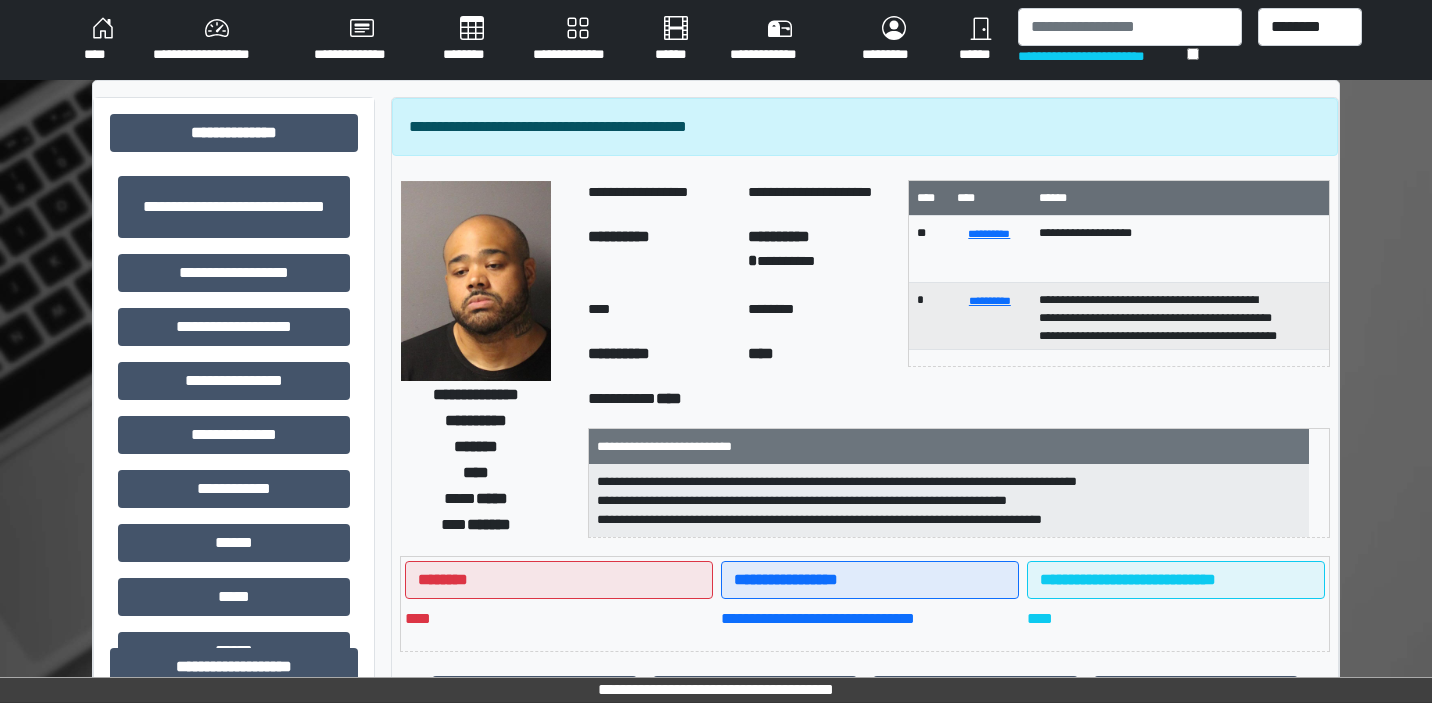 click on "****" at bounding box center (102, 40) 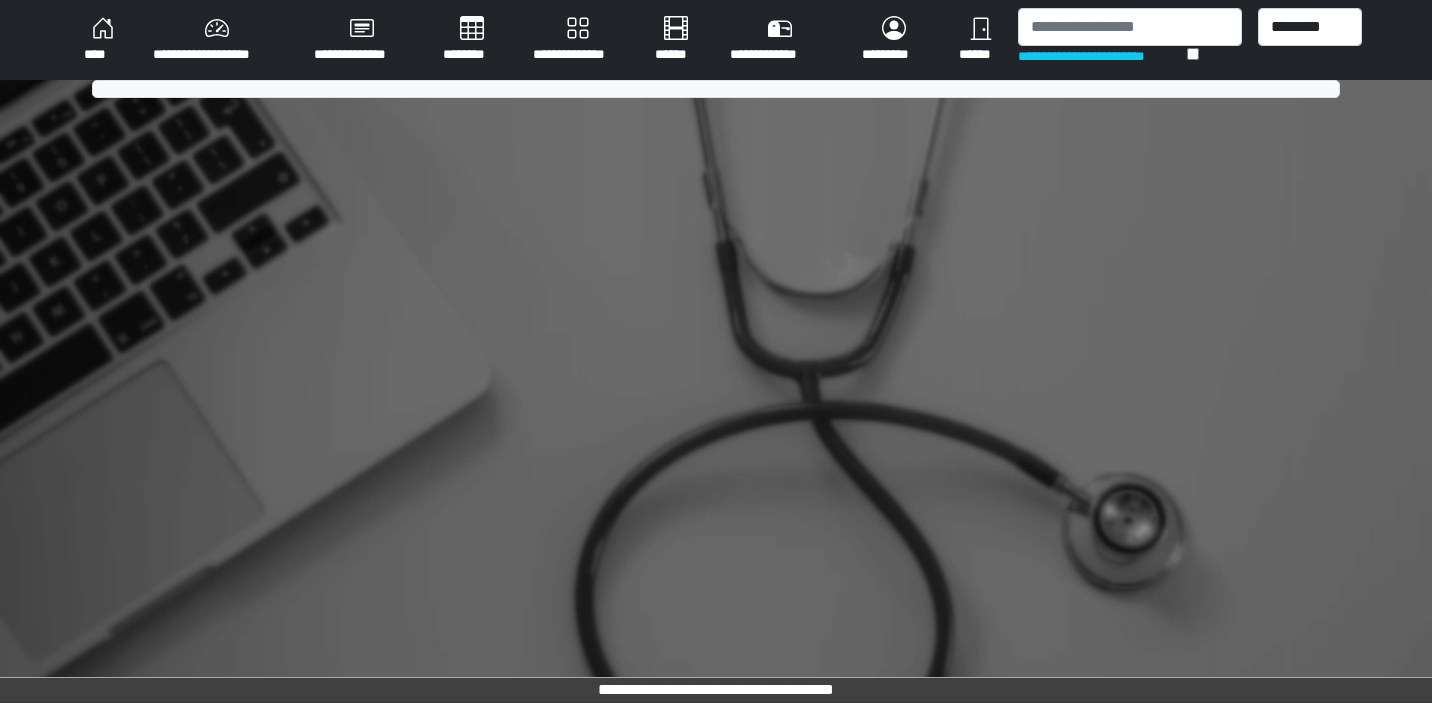 scroll, scrollTop: 0, scrollLeft: 0, axis: both 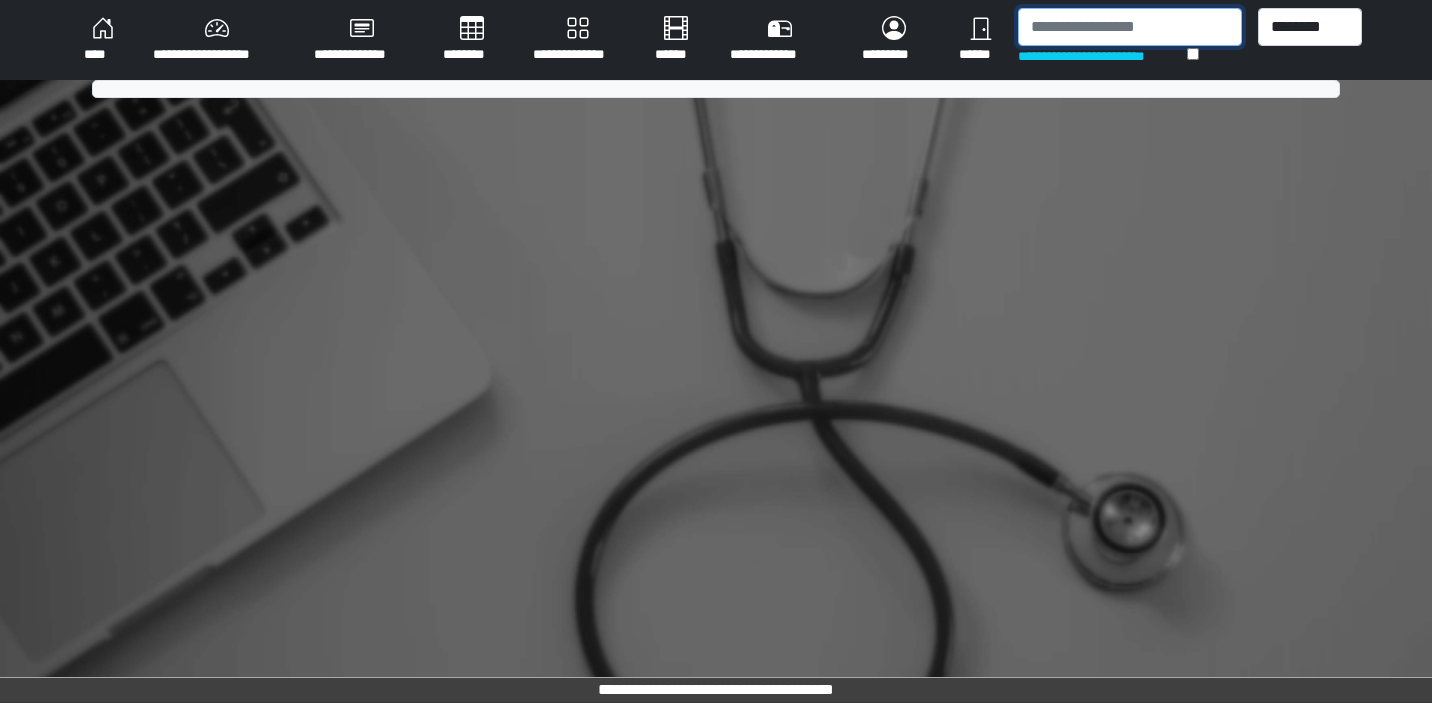 click at bounding box center [1129, 27] 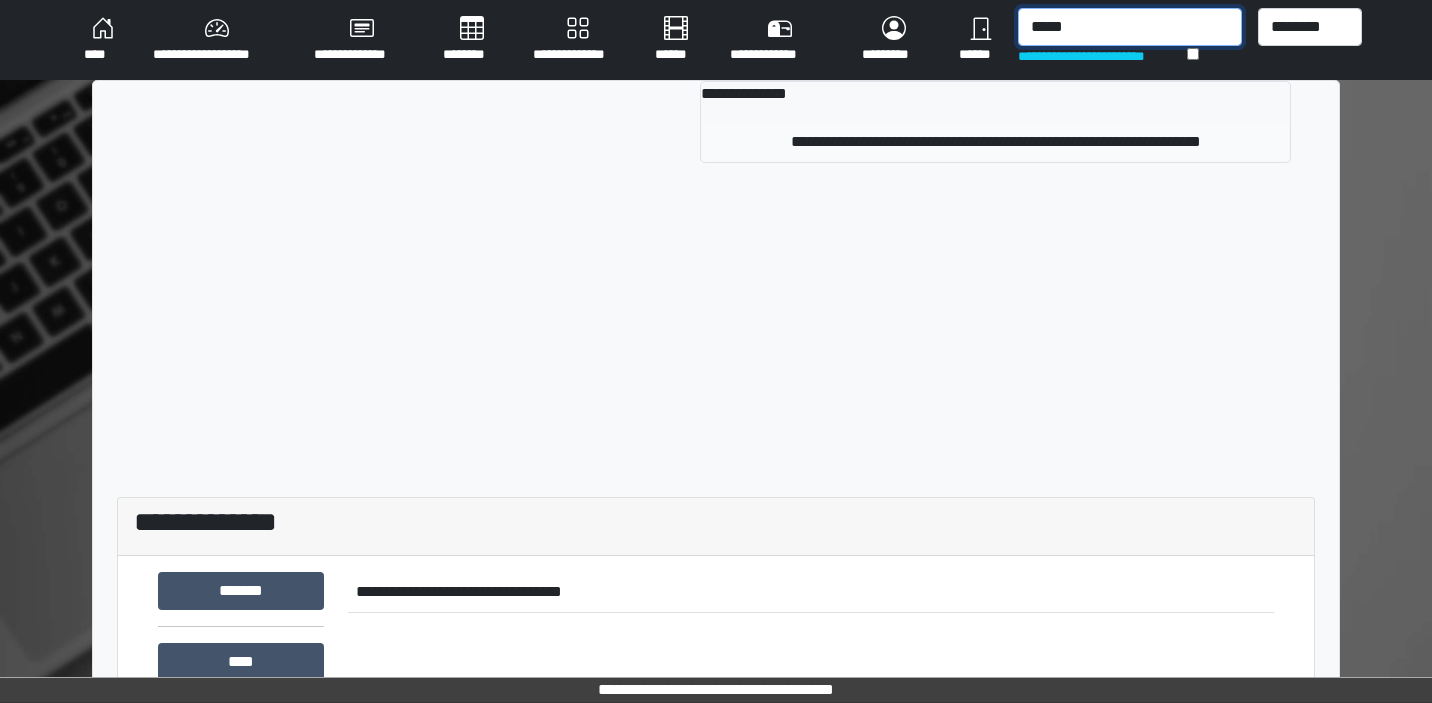 type on "*****" 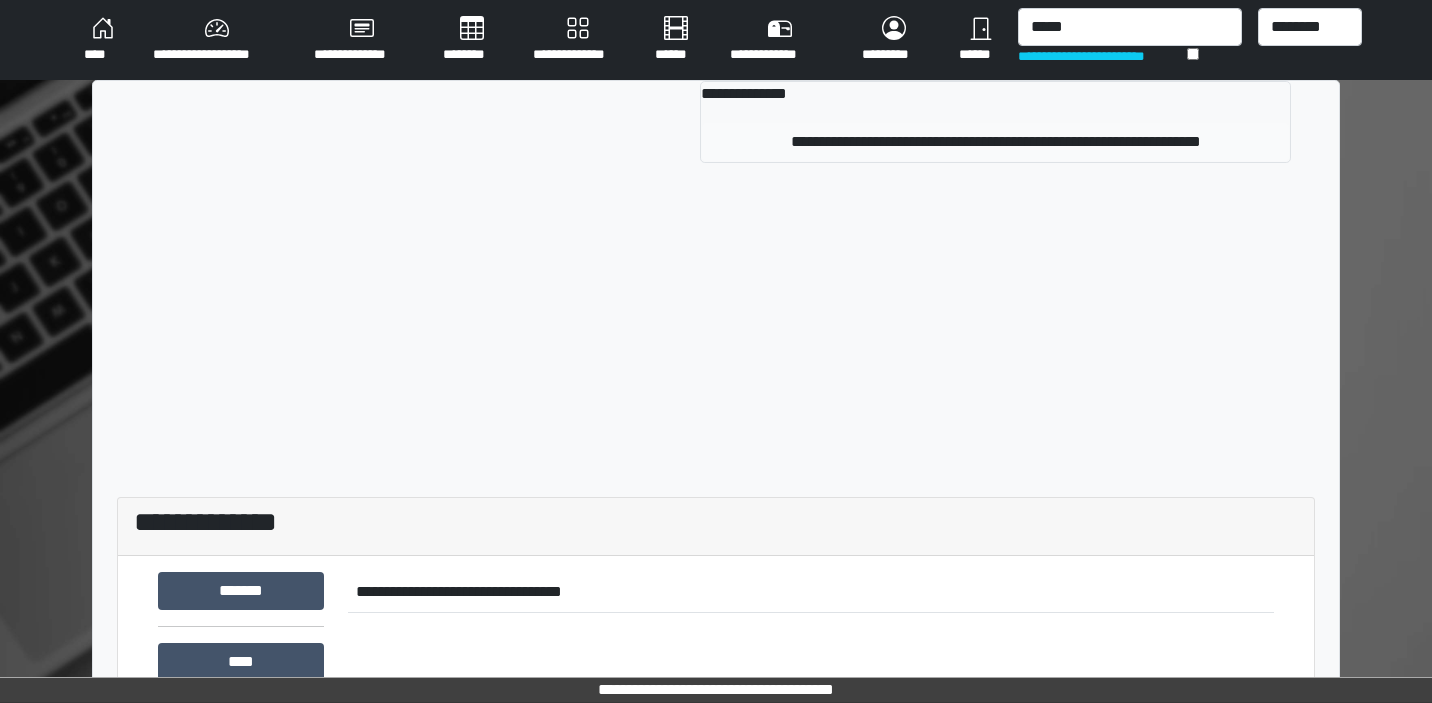 click on "**********" at bounding box center (995, 142) 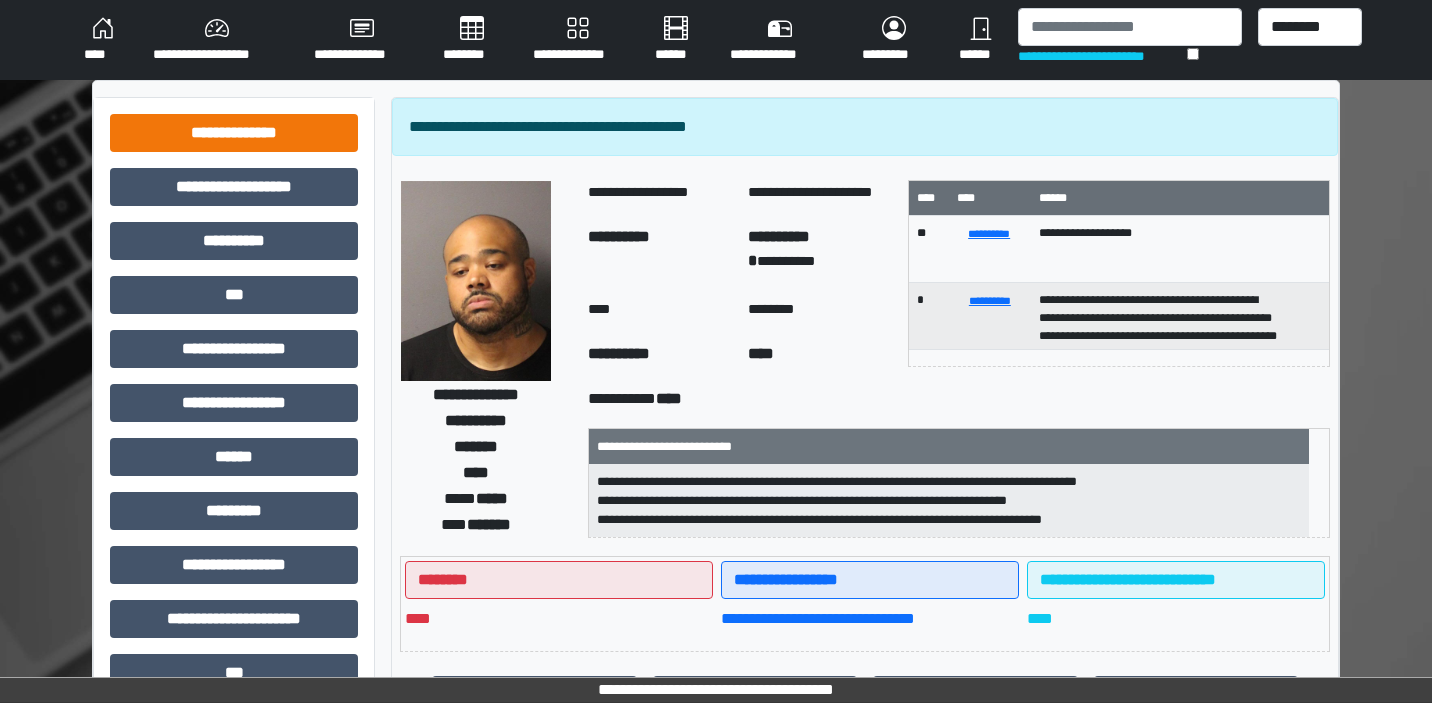 click on "**********" at bounding box center (234, 133) 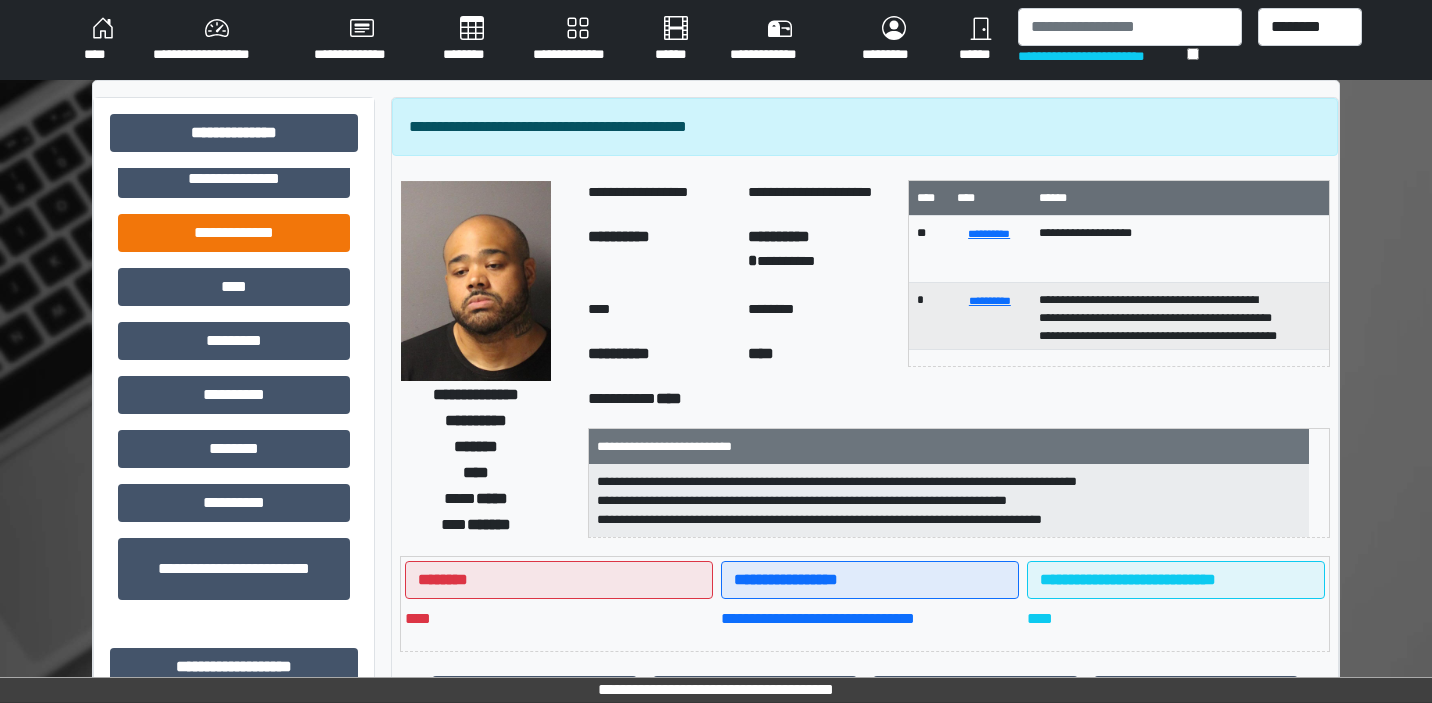 scroll, scrollTop: 580, scrollLeft: 0, axis: vertical 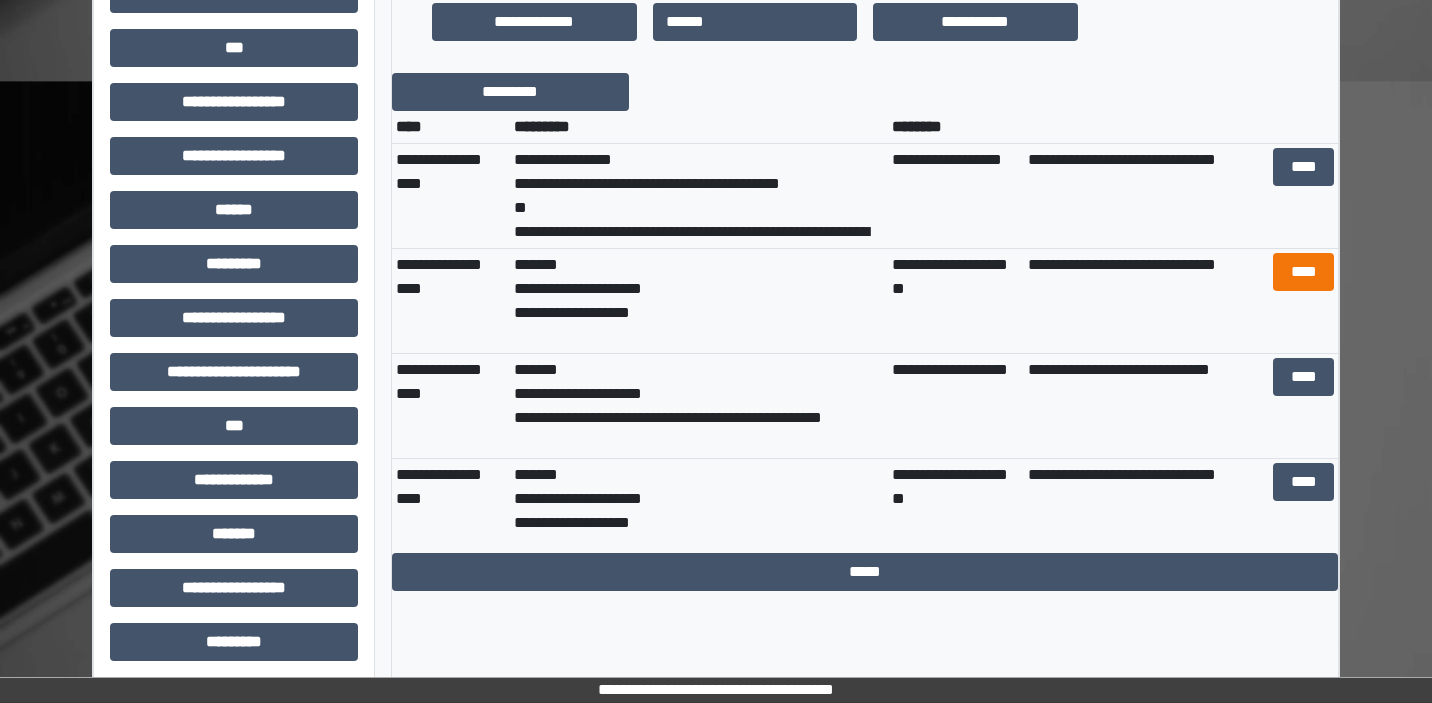 click on "****" at bounding box center [1303, 272] 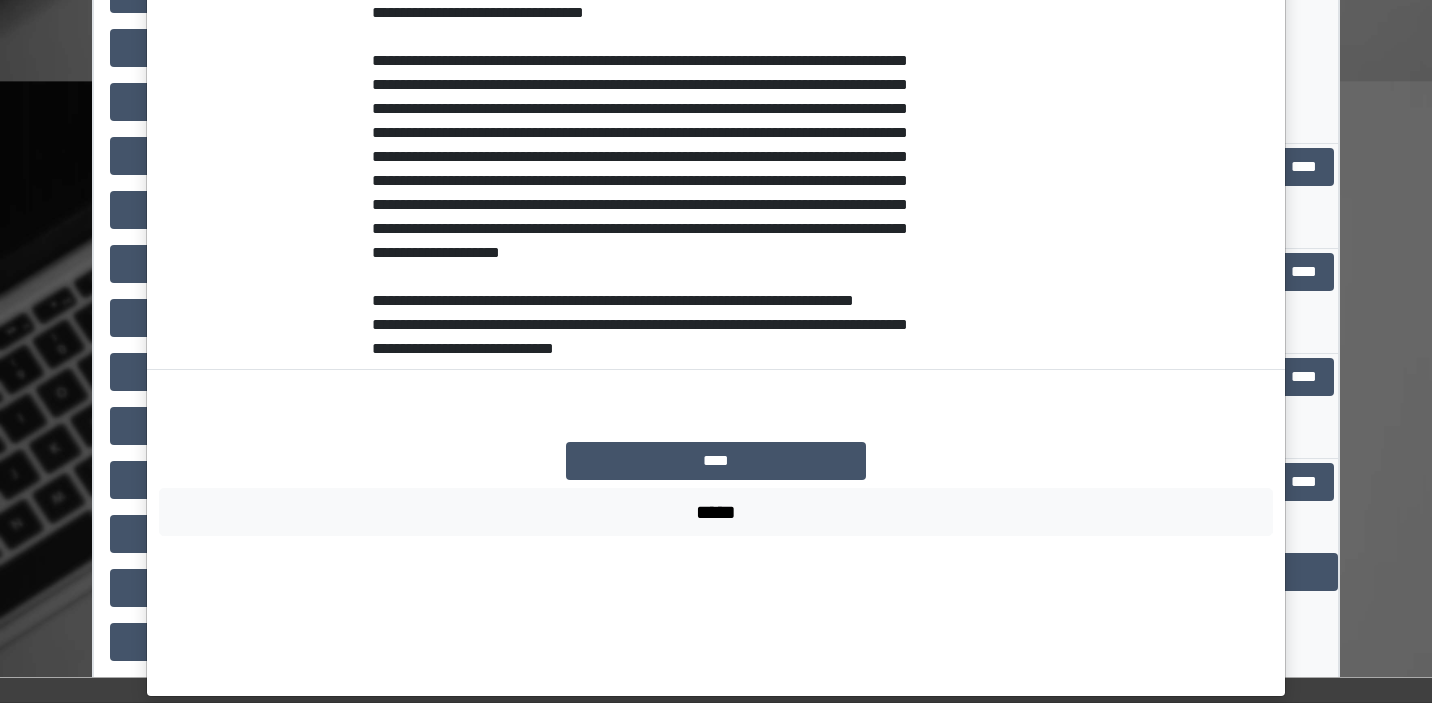 scroll, scrollTop: 979, scrollLeft: 0, axis: vertical 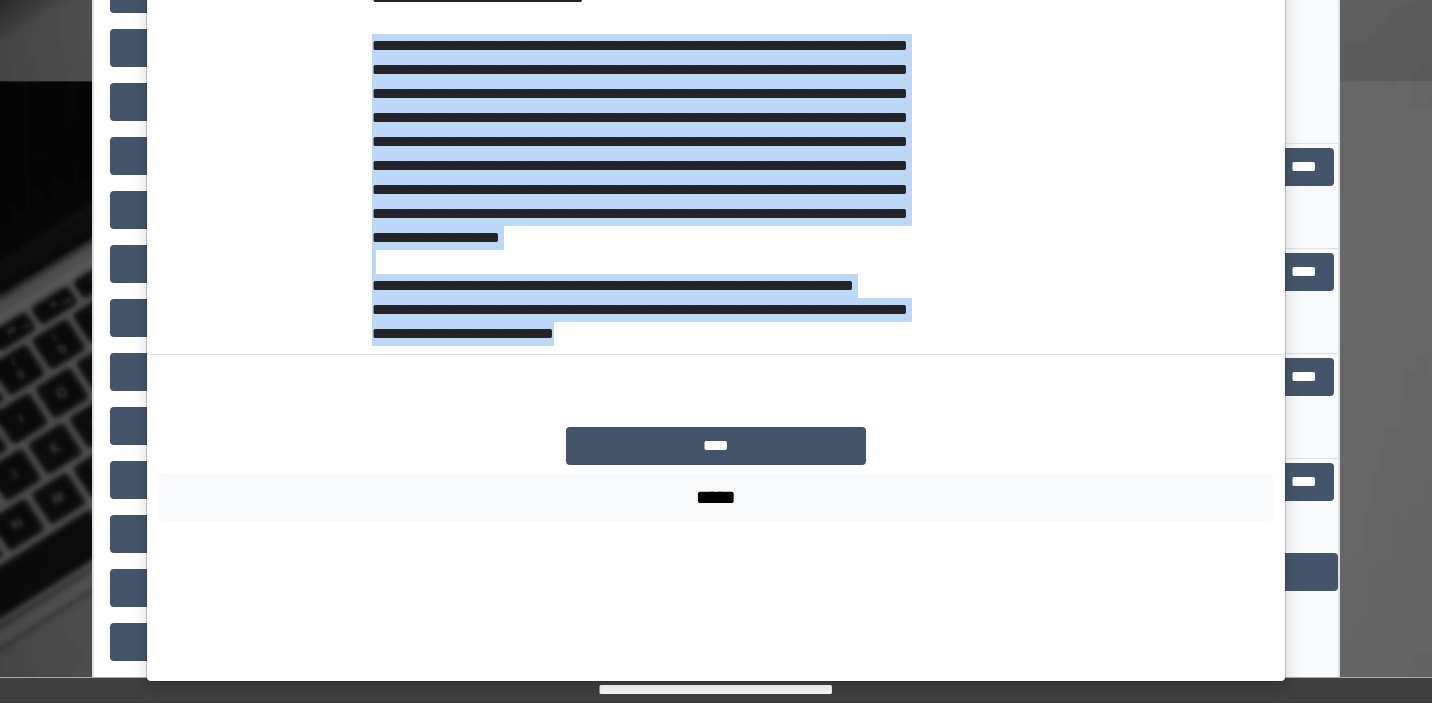 drag, startPoint x: 775, startPoint y: 489, endPoint x: 371, endPoint y: 118, distance: 548.50433 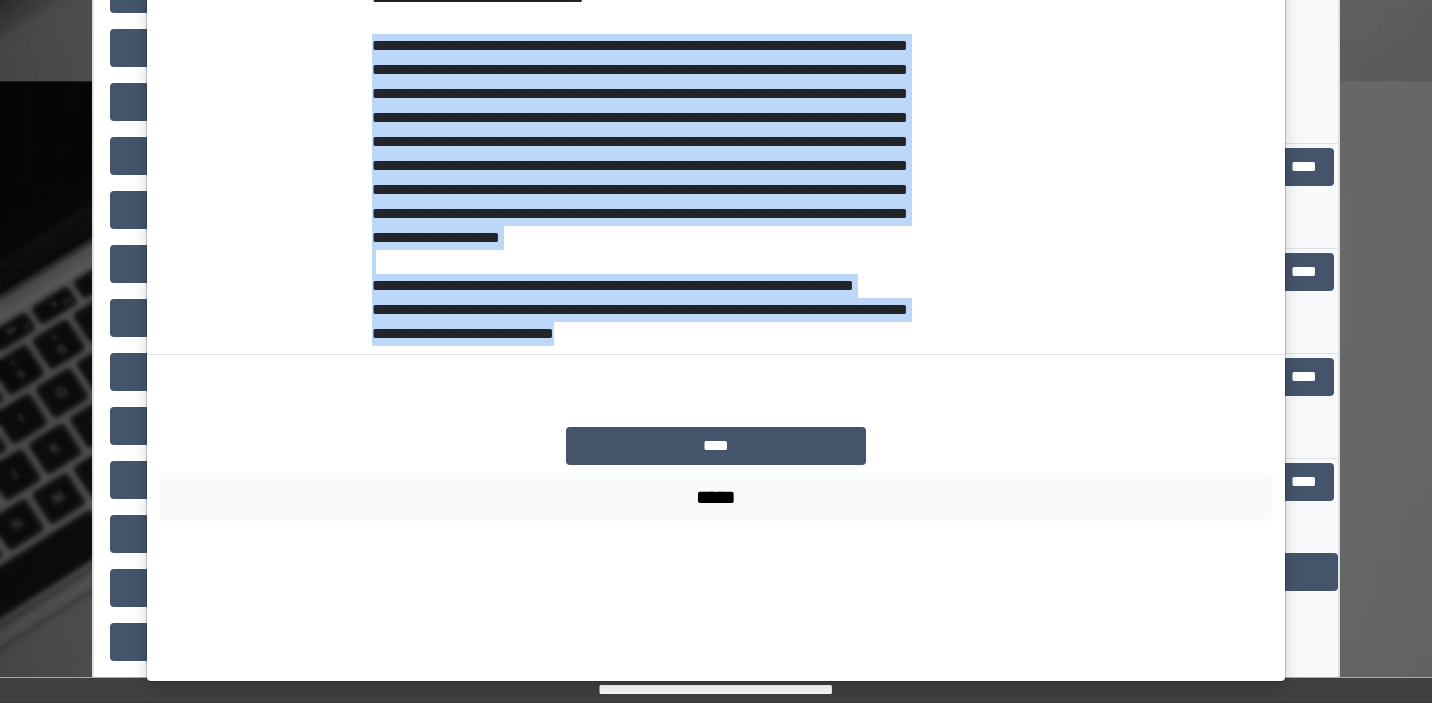 click on "*****" at bounding box center (716, 497) 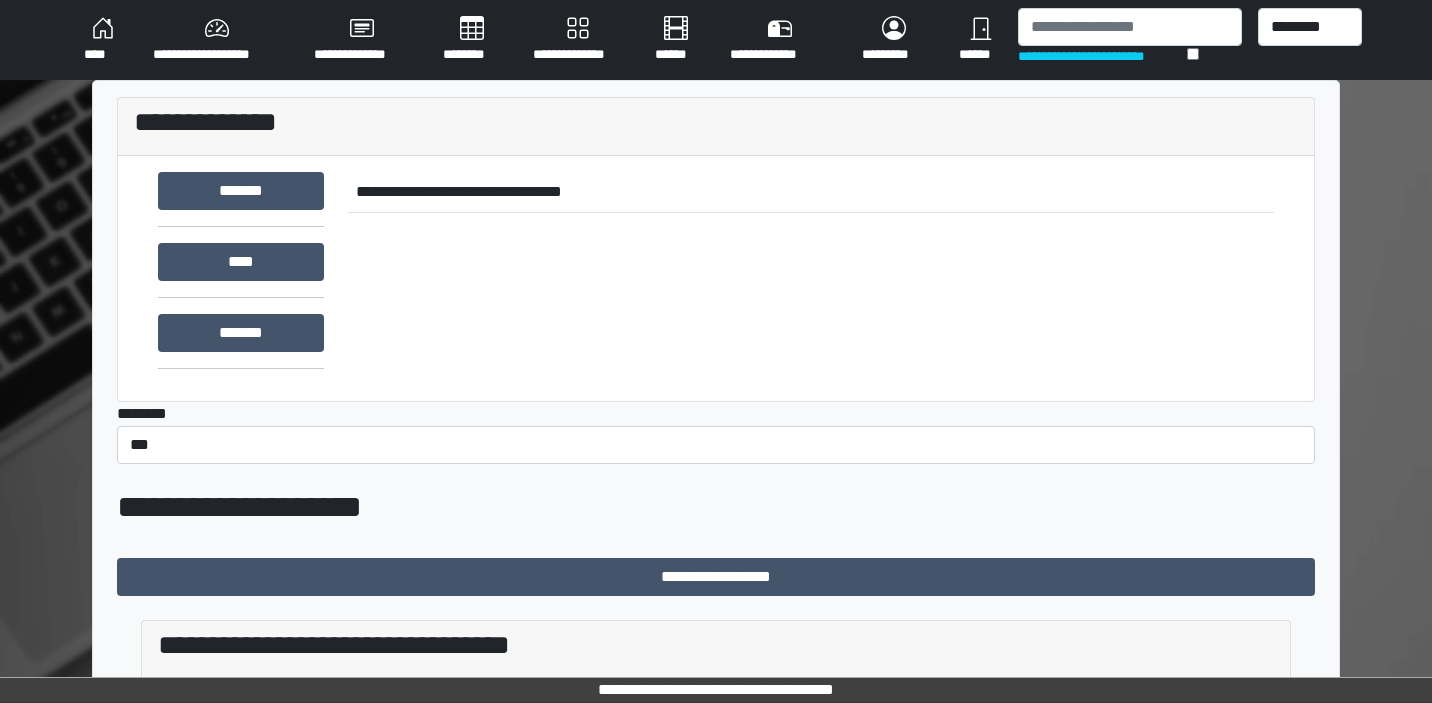 scroll, scrollTop: 290, scrollLeft: 0, axis: vertical 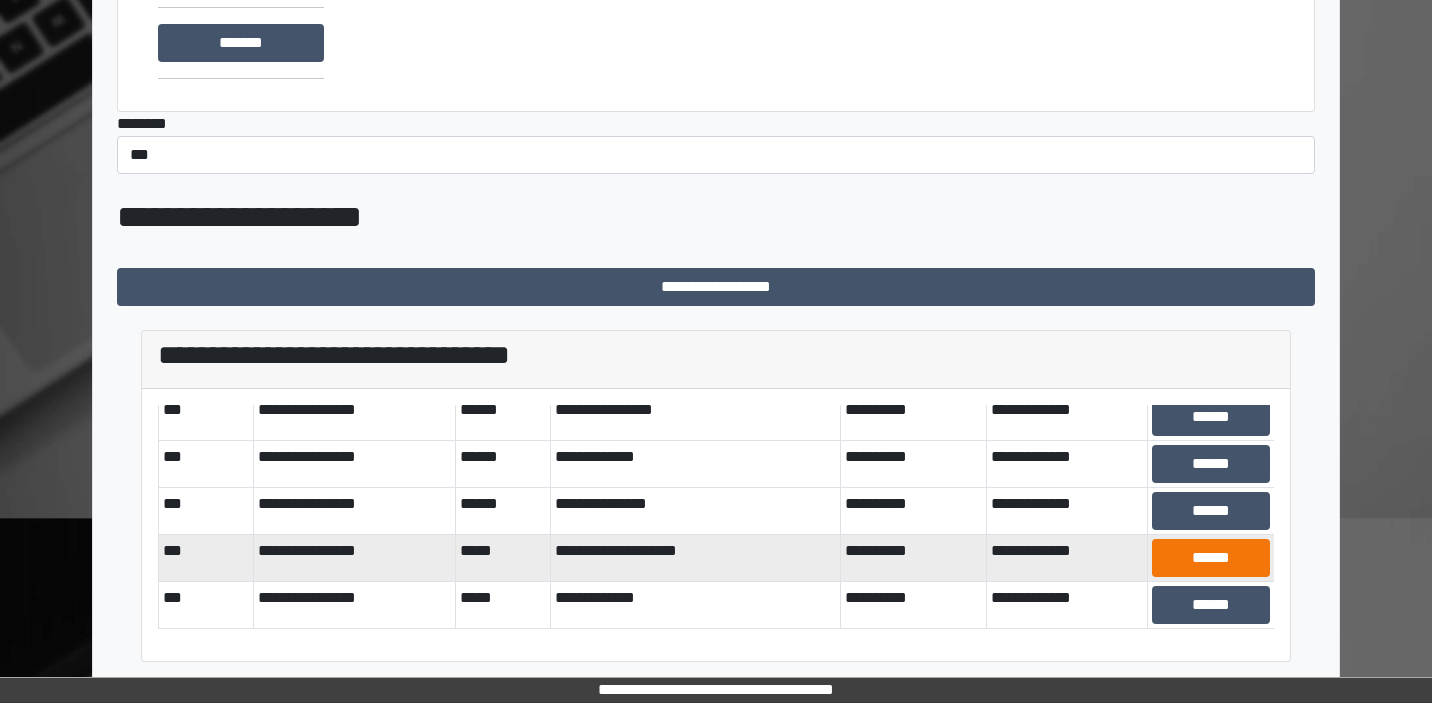 click on "******" at bounding box center [1211, 558] 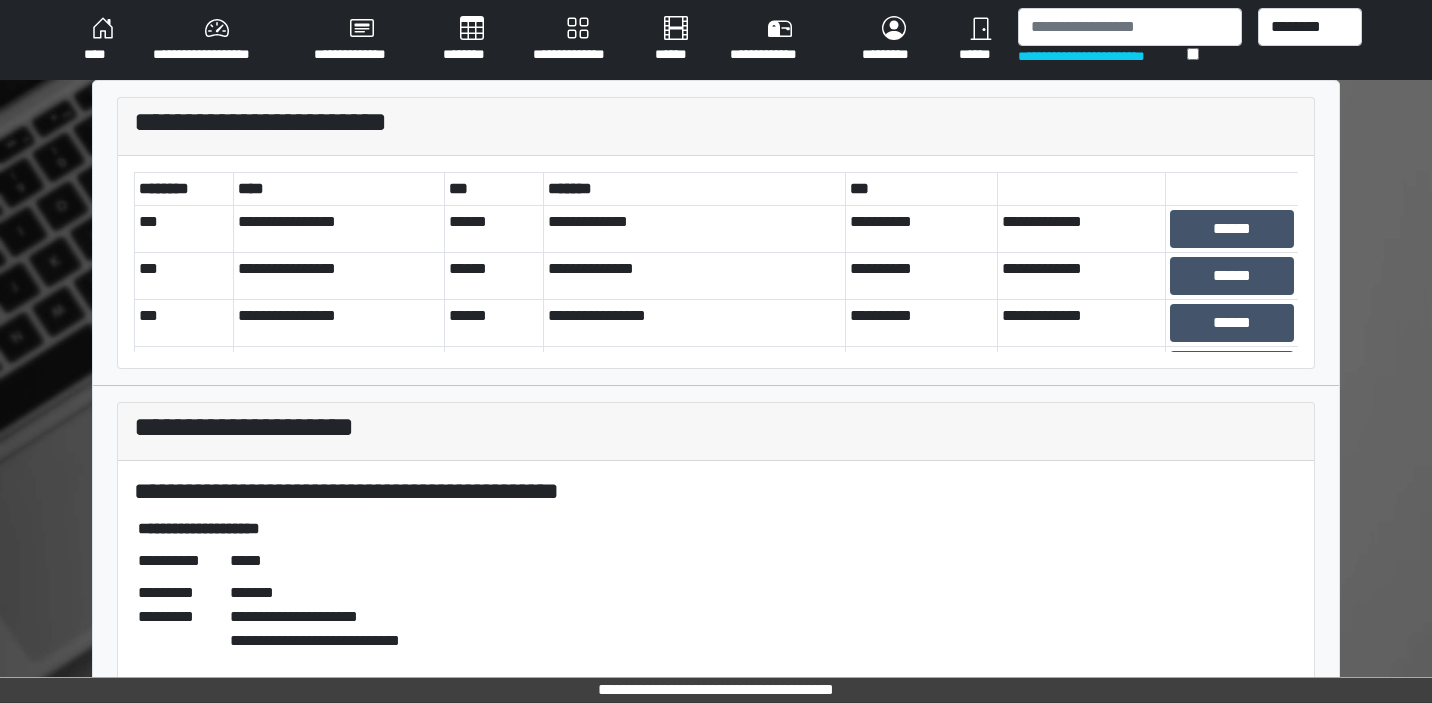 scroll, scrollTop: 0, scrollLeft: 0, axis: both 